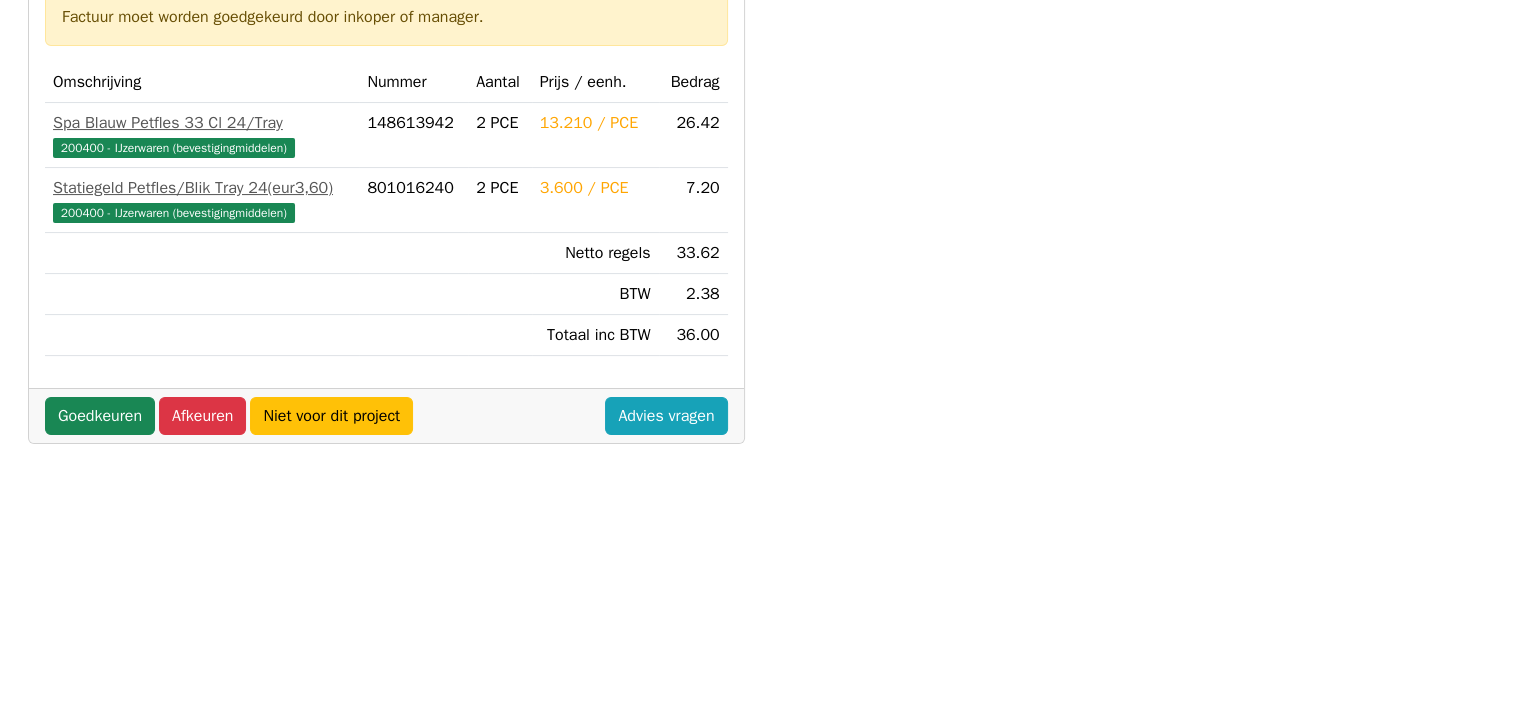scroll, scrollTop: 400, scrollLeft: 0, axis: vertical 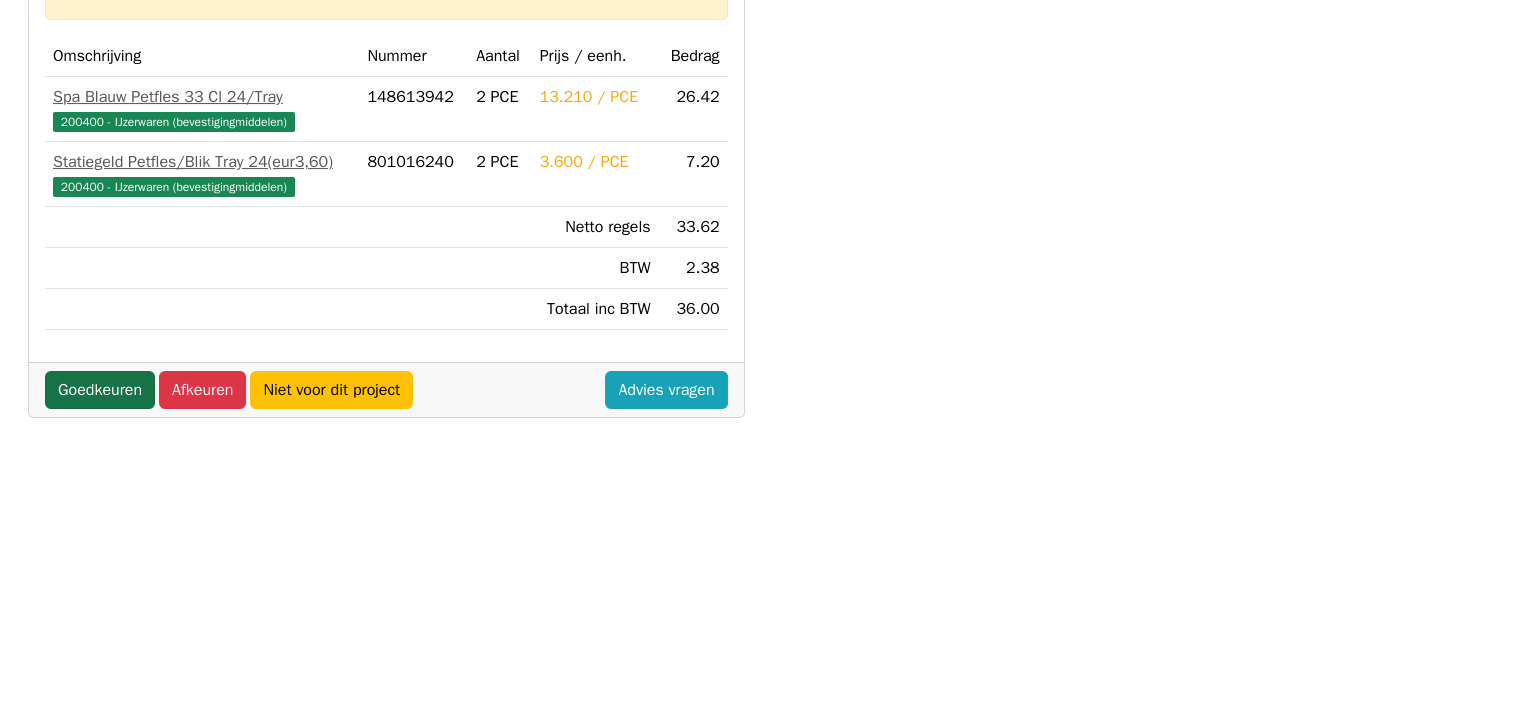 click on "Goedkeuren" at bounding box center [100, 390] 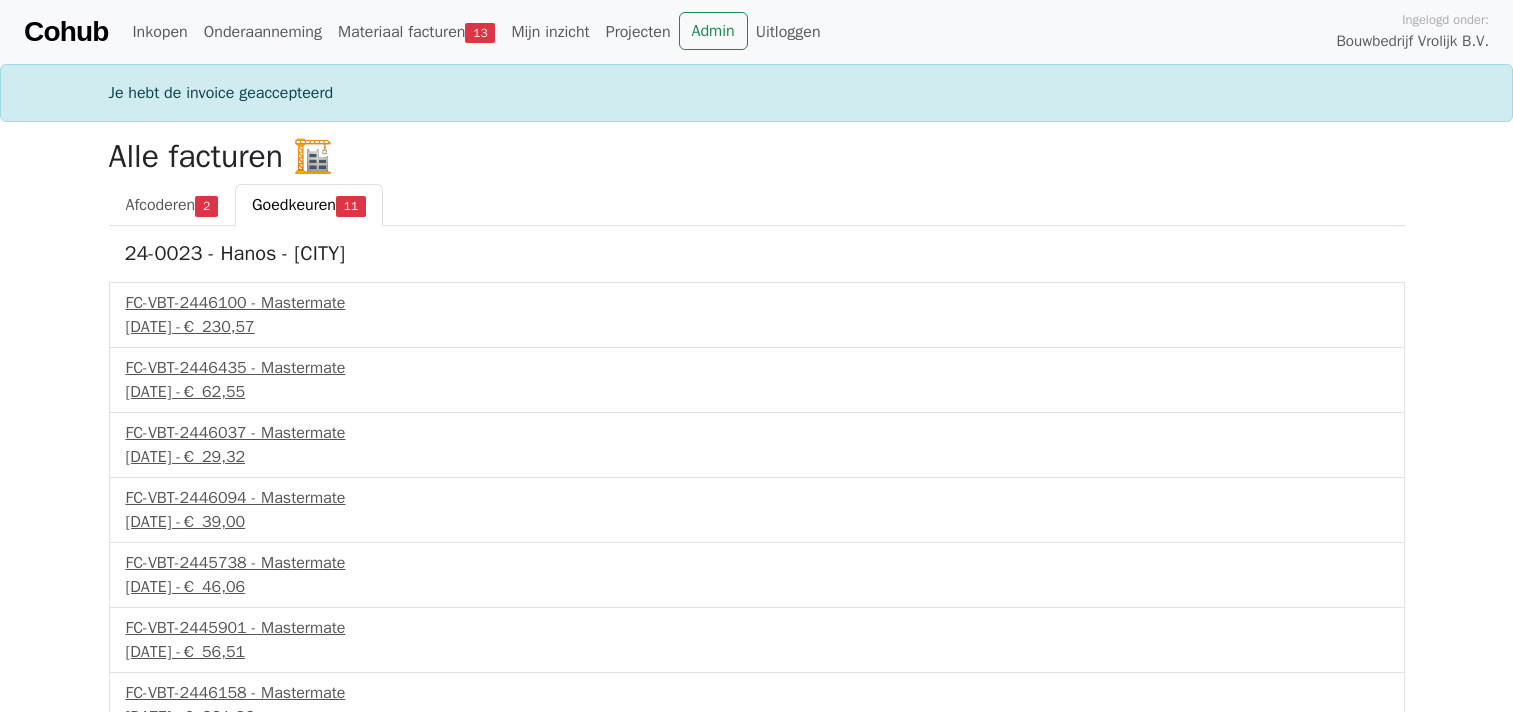 scroll, scrollTop: 0, scrollLeft: 0, axis: both 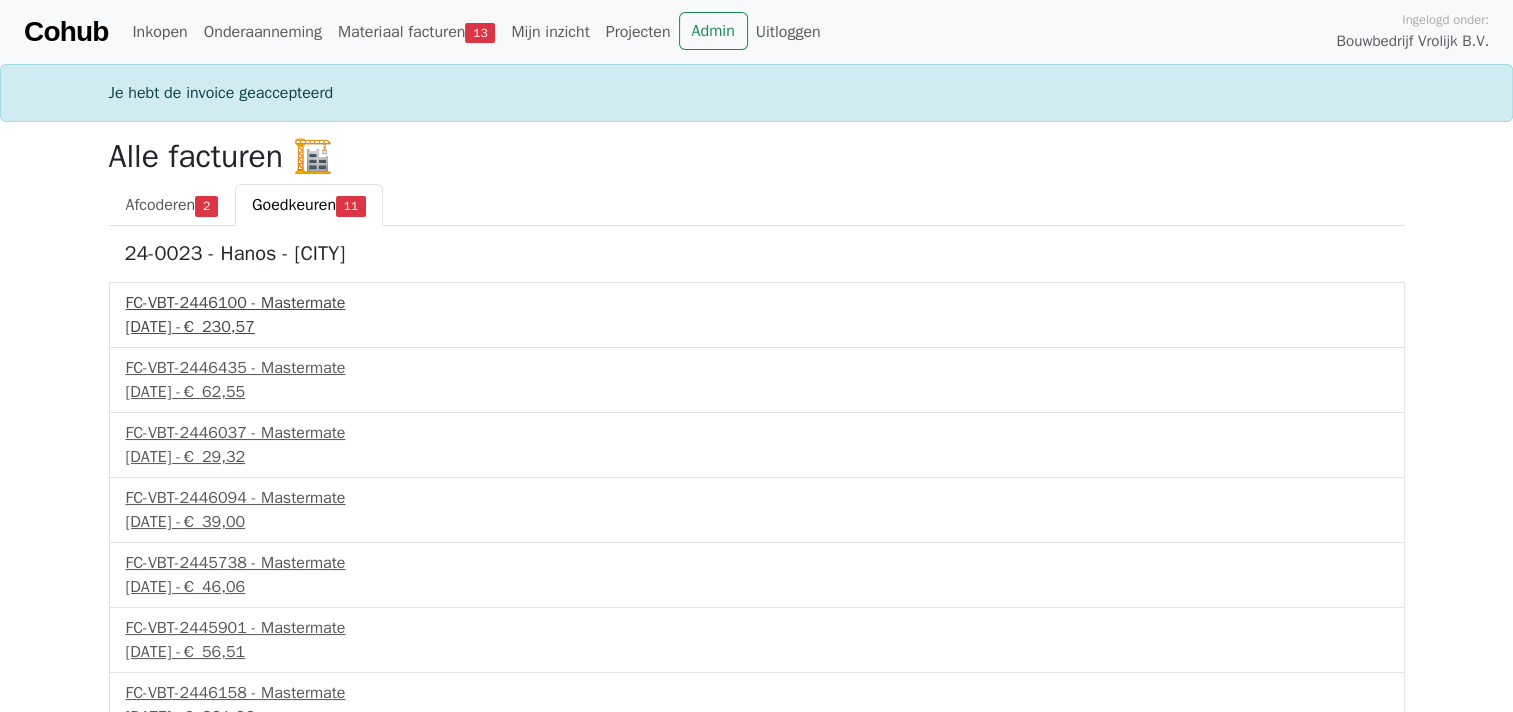 click on "FC-VBT-2446100 - Mastermate" at bounding box center [757, 303] 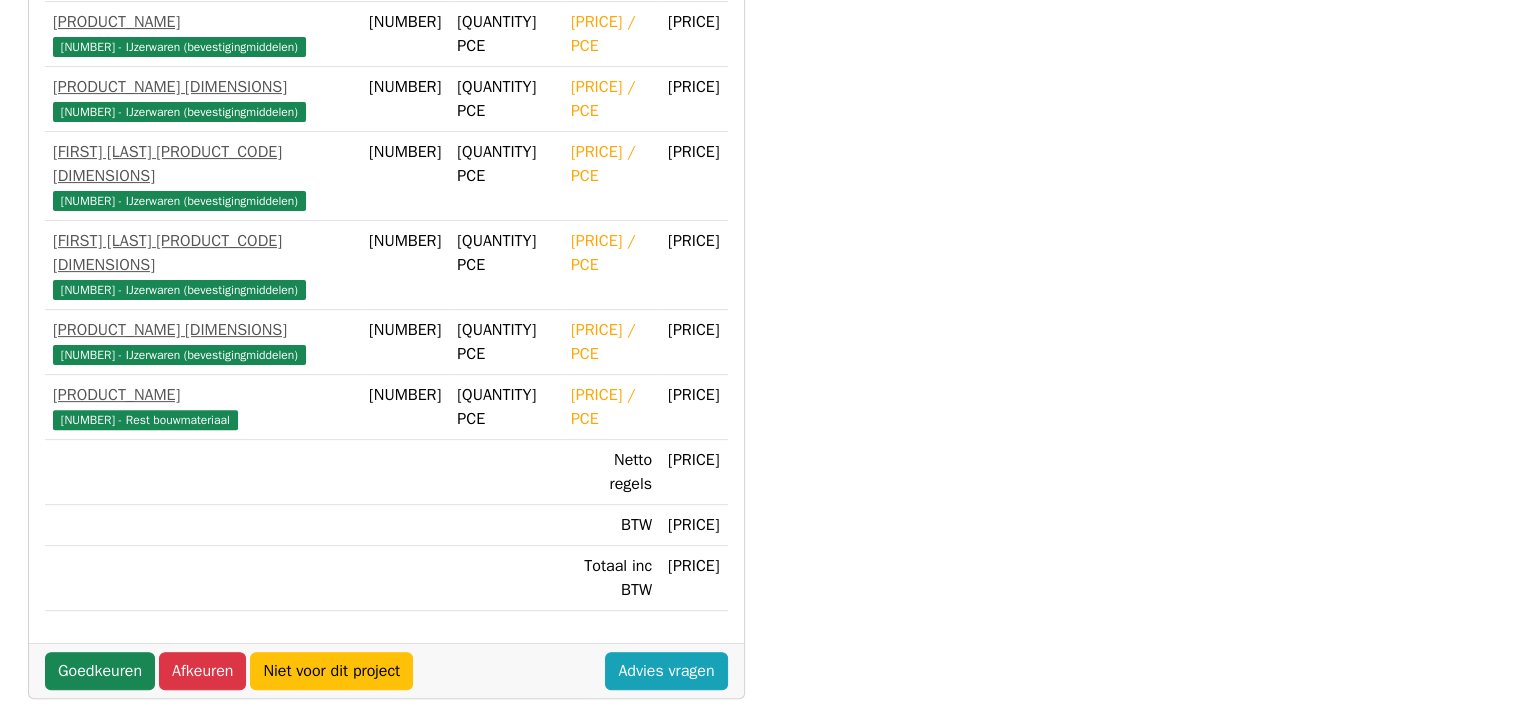 scroll, scrollTop: 600, scrollLeft: 0, axis: vertical 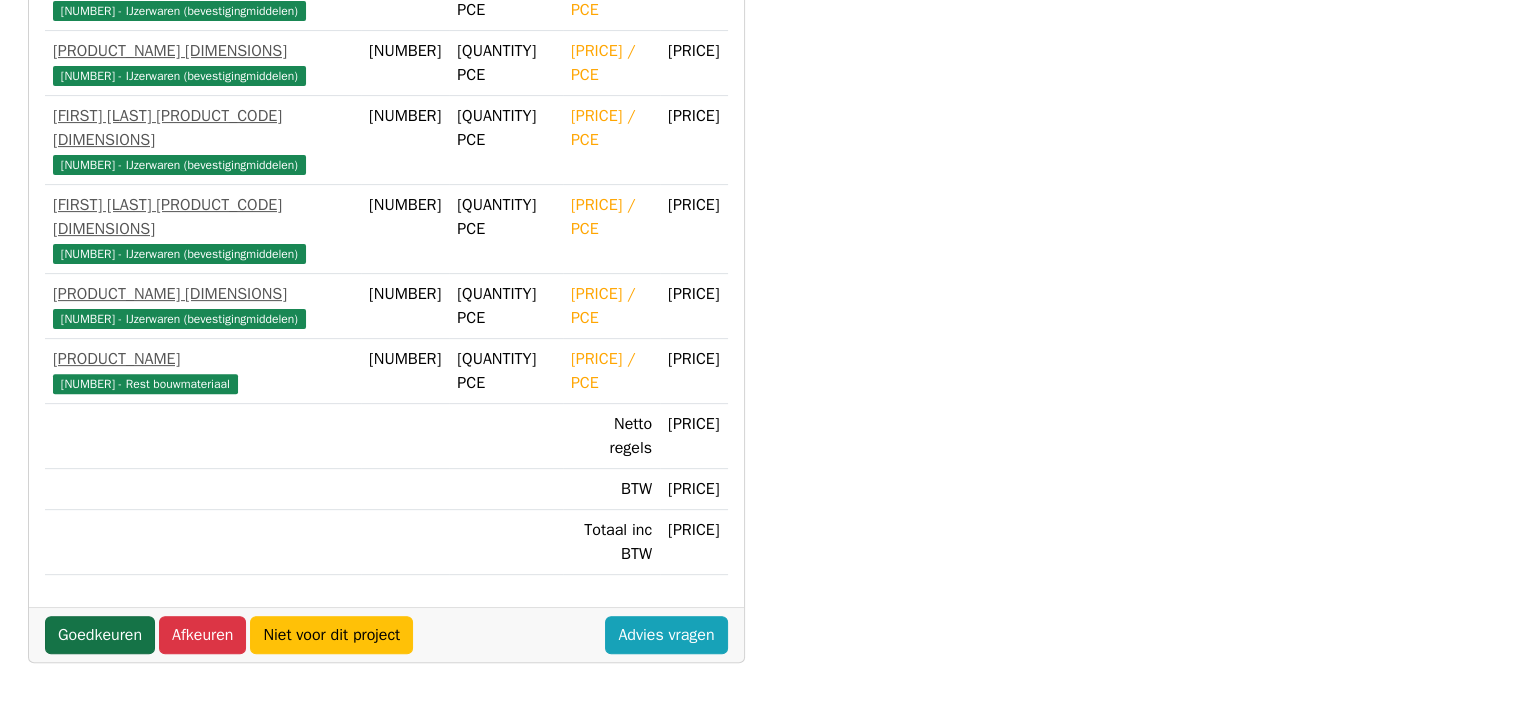 click on "Goedkeuren" at bounding box center (100, 635) 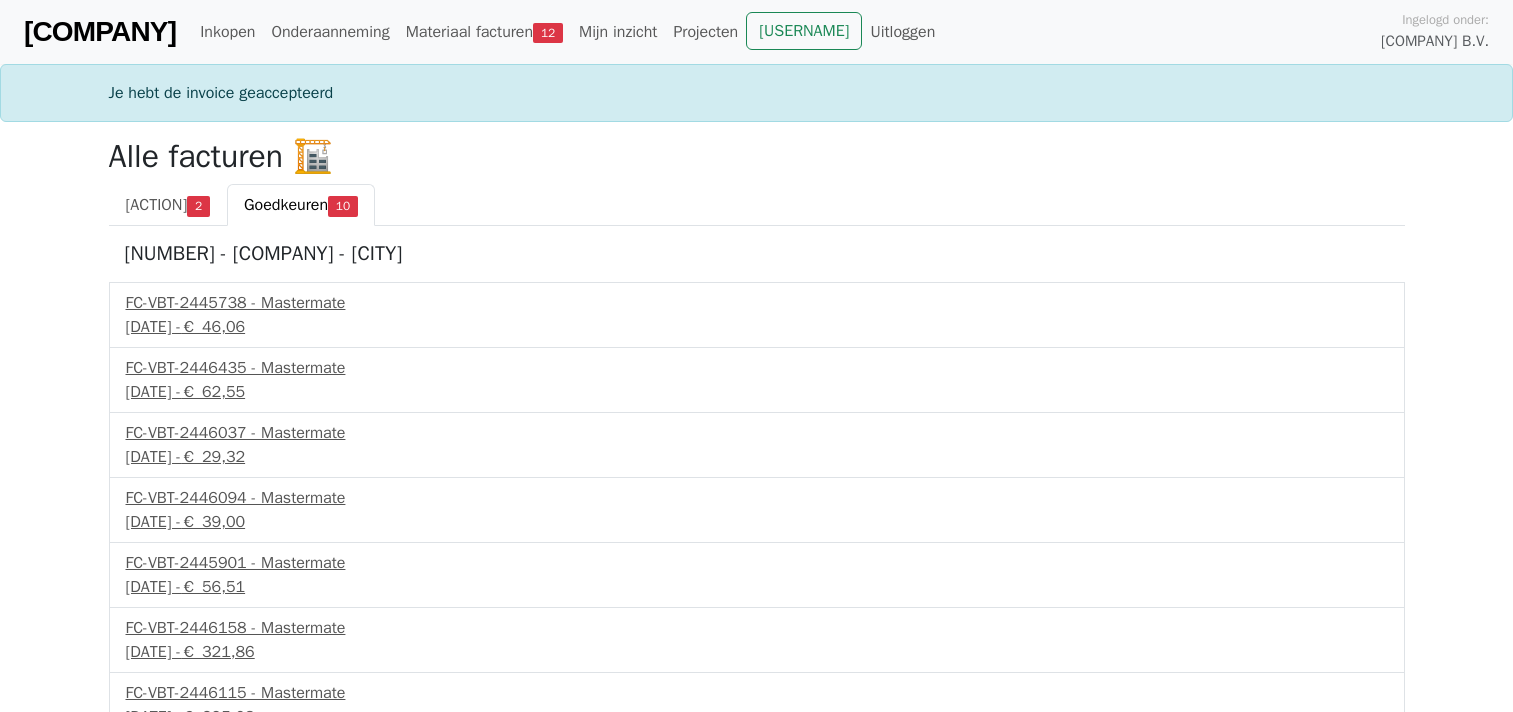 scroll, scrollTop: 0, scrollLeft: 0, axis: both 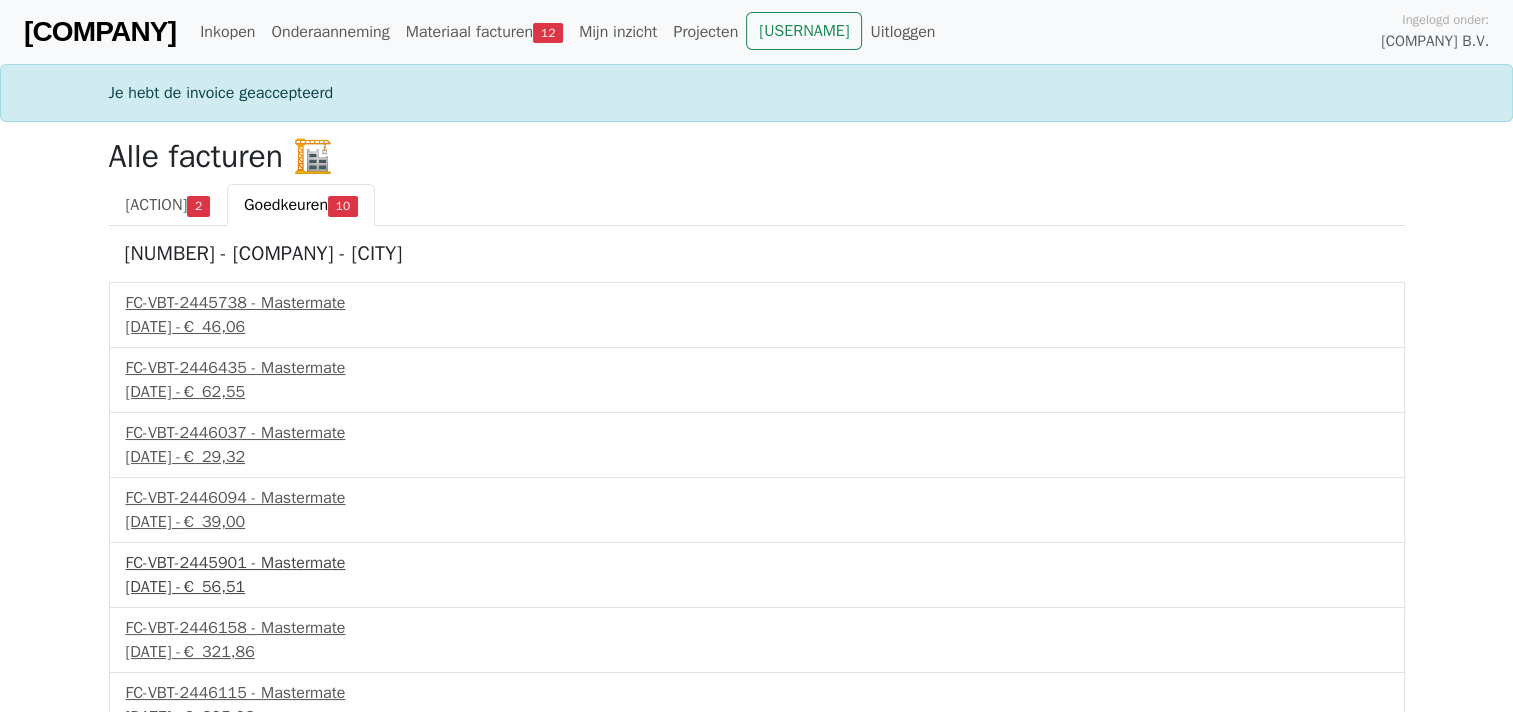 click on "FC-VBT-2445901 - Mastermate" at bounding box center [757, 563] 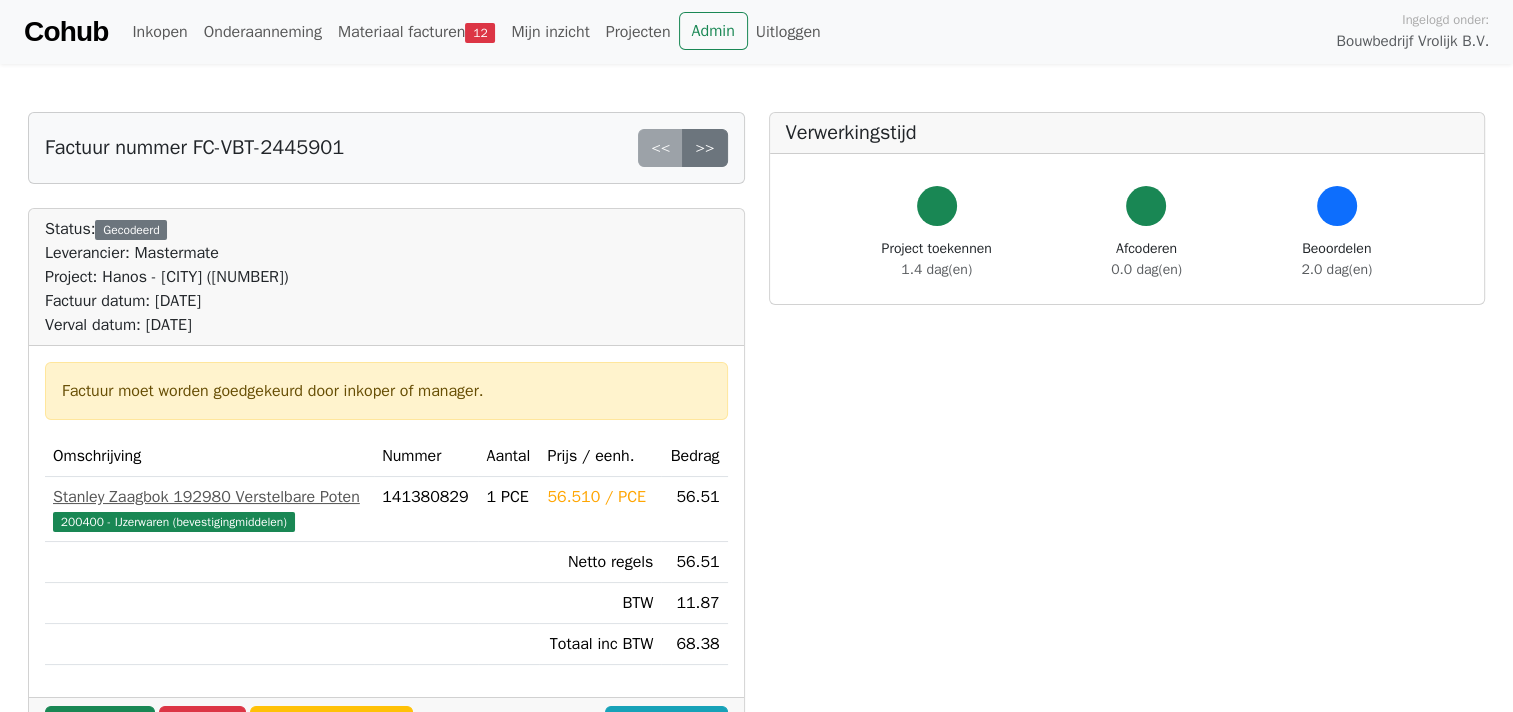 scroll, scrollTop: 100, scrollLeft: 0, axis: vertical 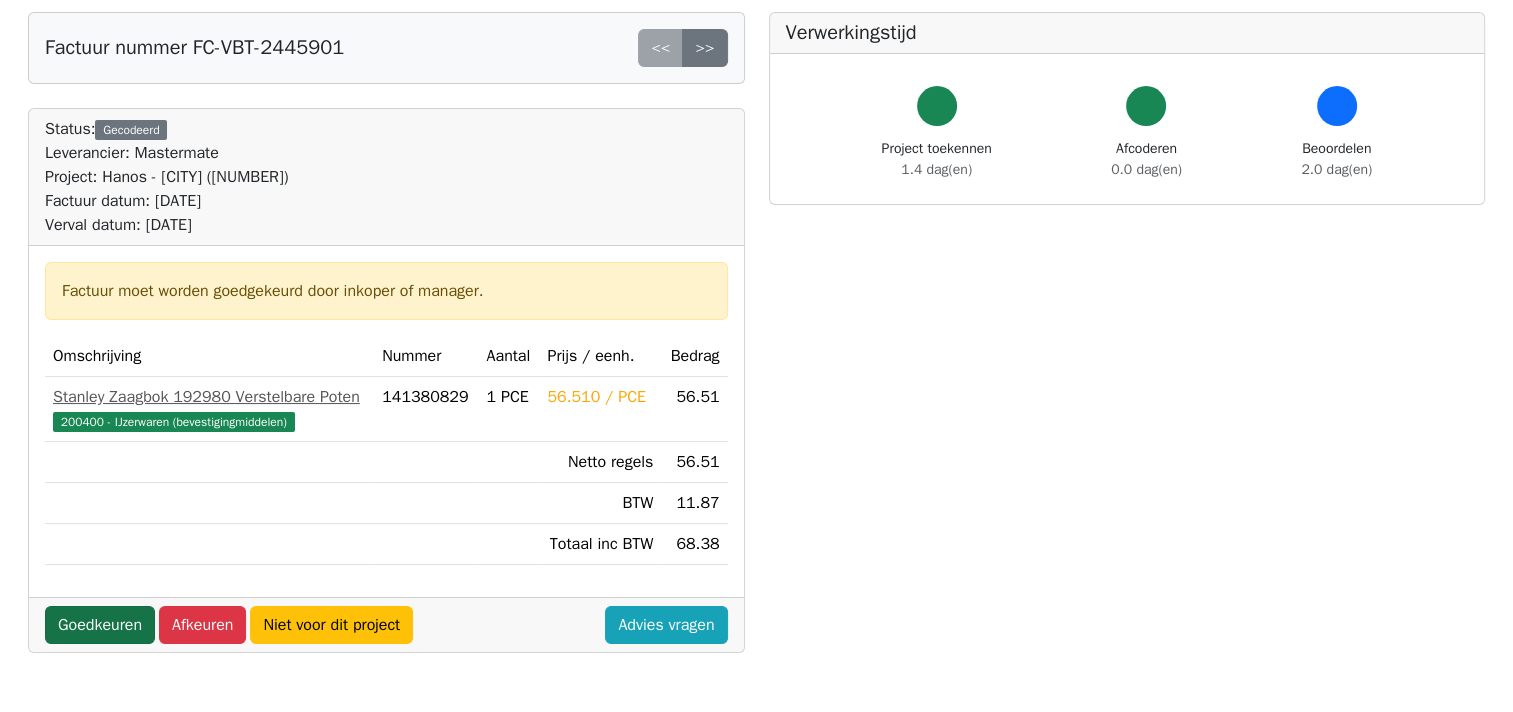 click on "Goedkeuren" at bounding box center (100, 625) 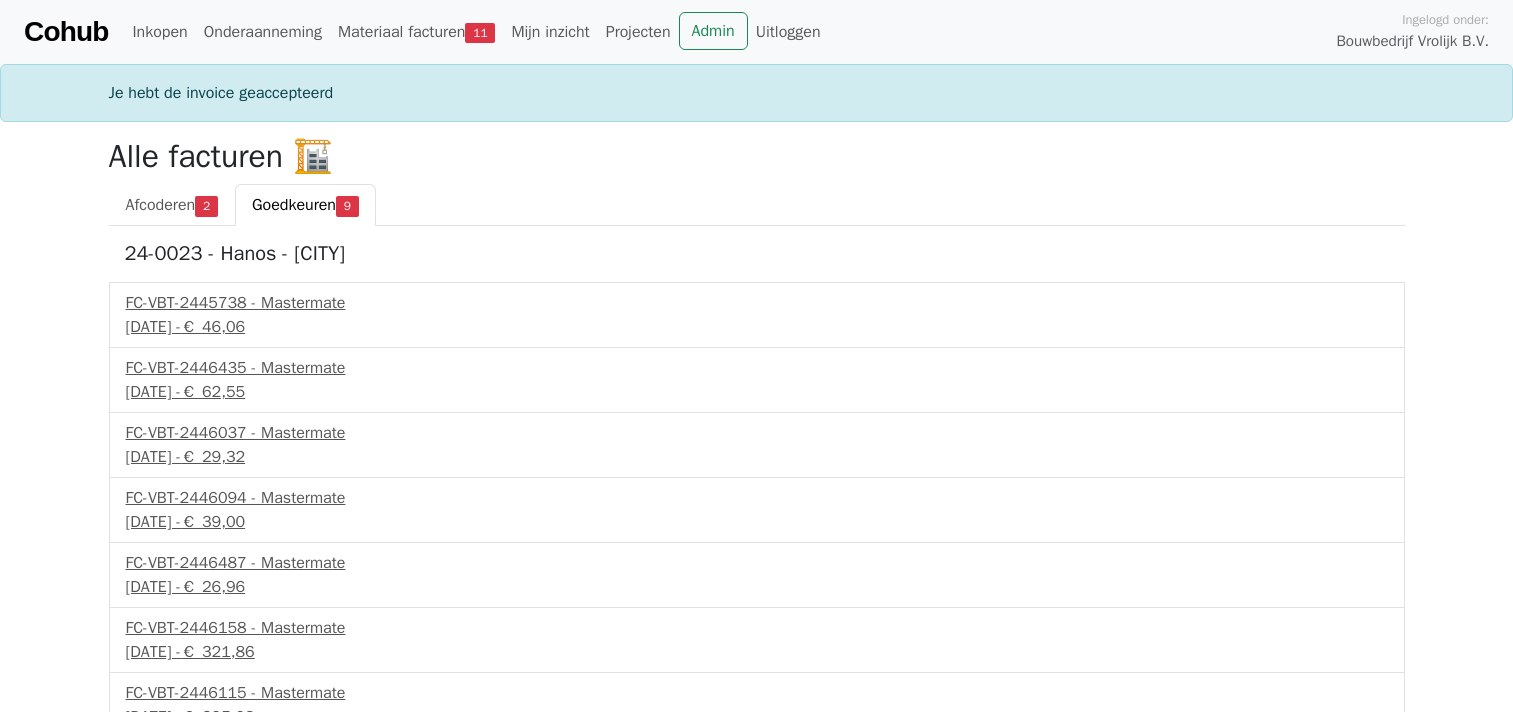 scroll, scrollTop: 0, scrollLeft: 0, axis: both 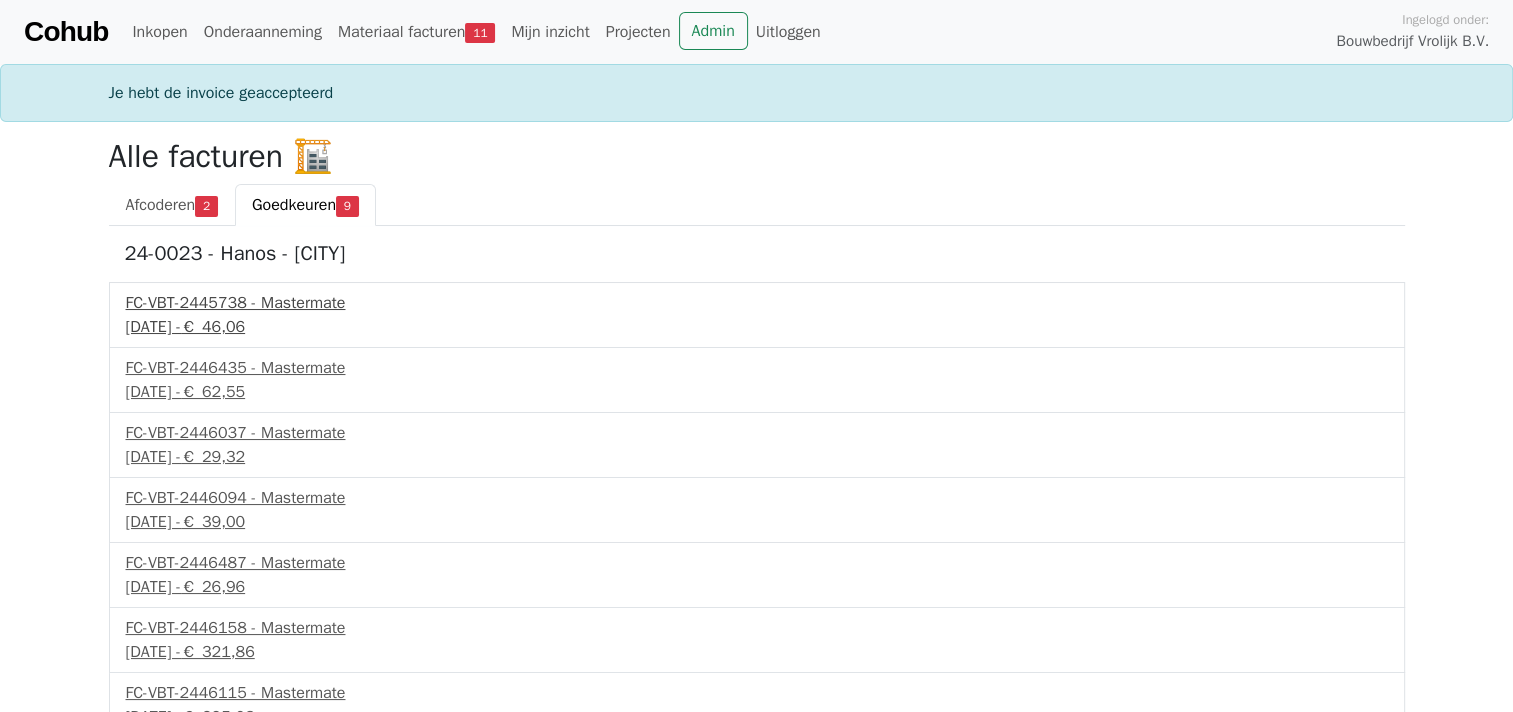 click on "FC-VBT-2445738 - Mastermate" at bounding box center (757, 303) 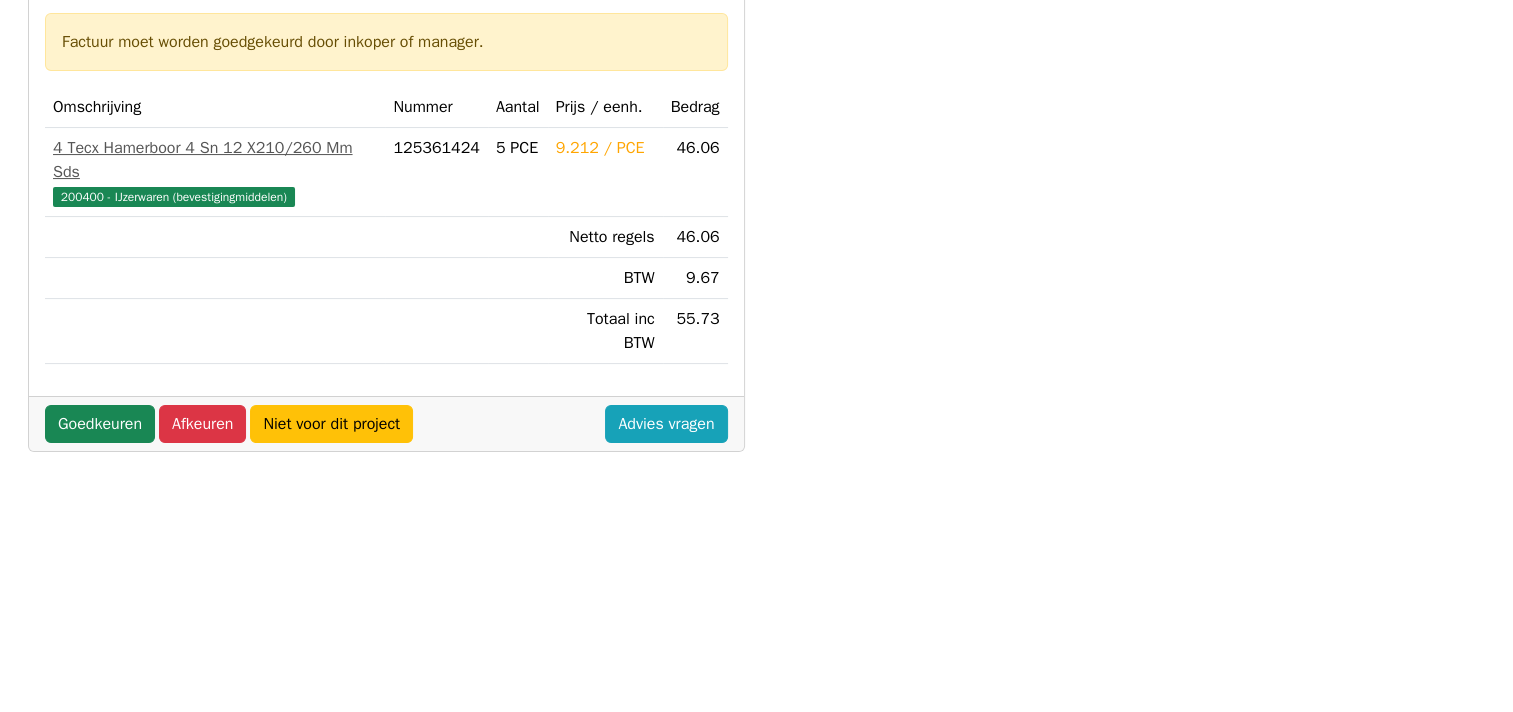 scroll, scrollTop: 400, scrollLeft: 0, axis: vertical 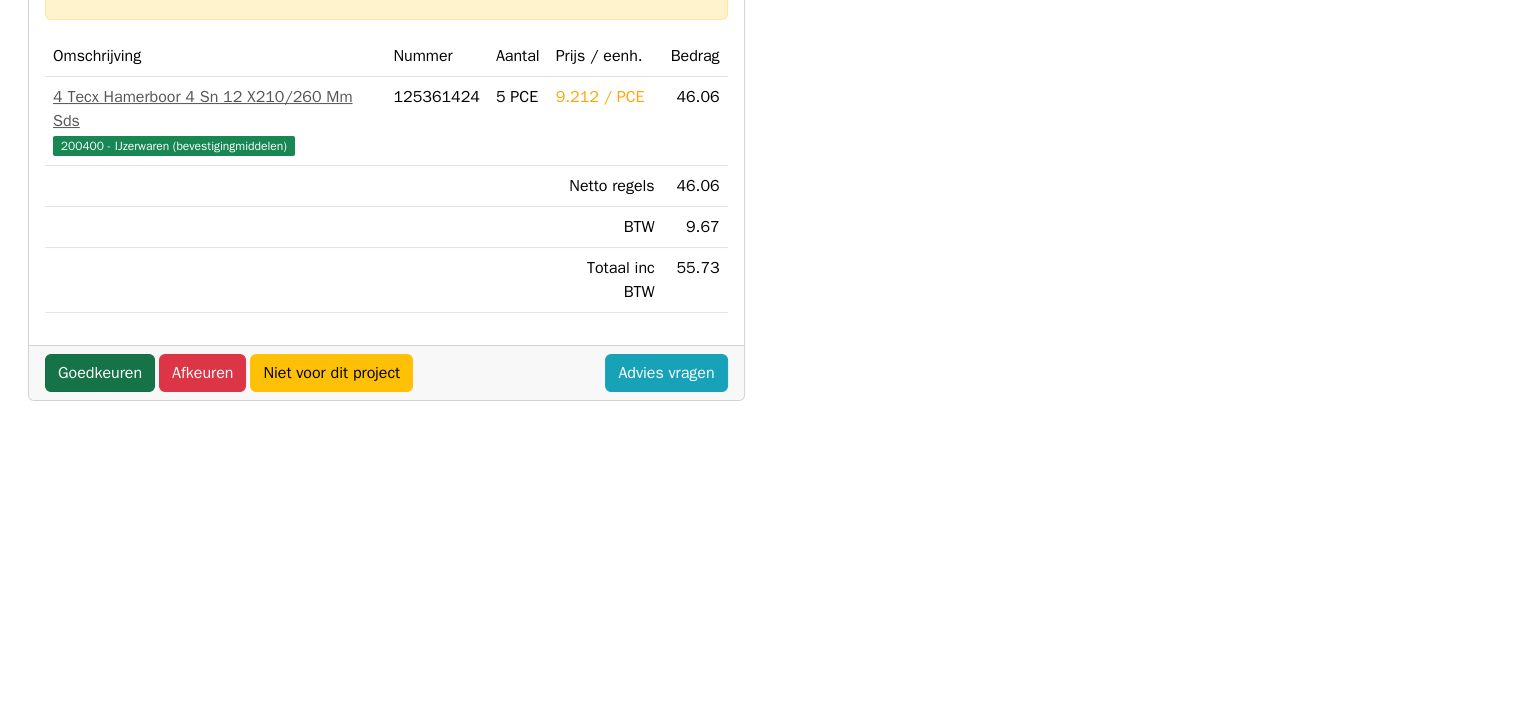 click on "Goedkeuren" at bounding box center (100, 373) 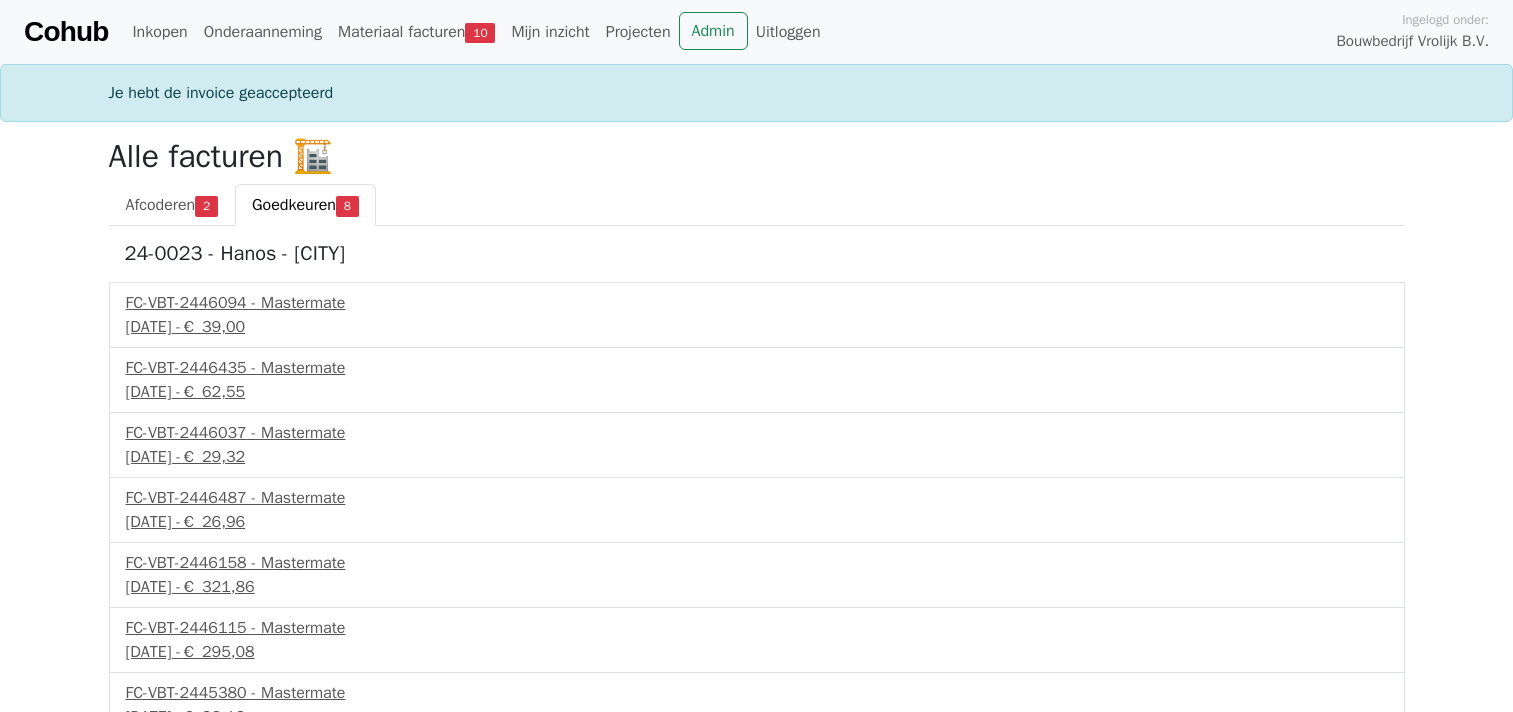 scroll, scrollTop: 0, scrollLeft: 0, axis: both 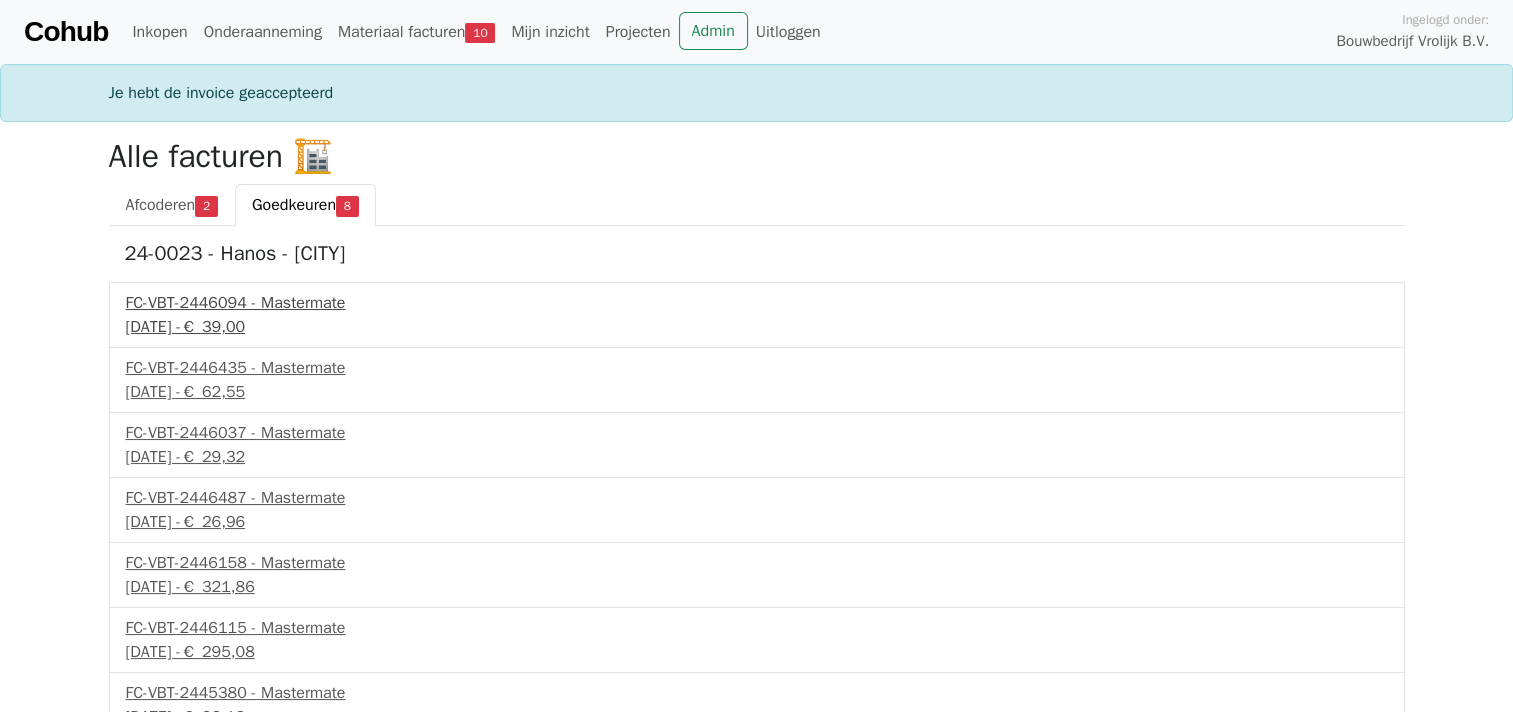 click on "FC-VBT-2446094 - Mastermate" at bounding box center [757, 303] 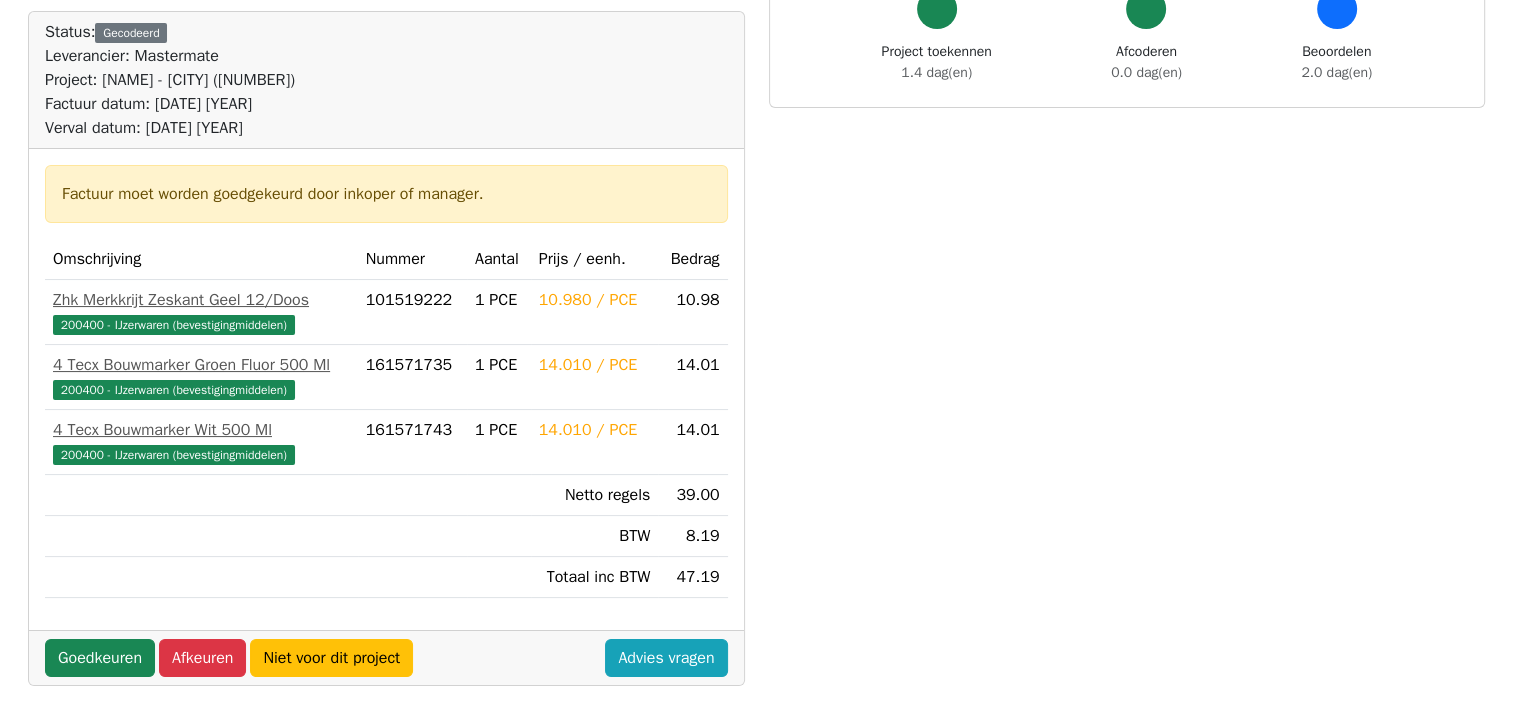 scroll, scrollTop: 300, scrollLeft: 0, axis: vertical 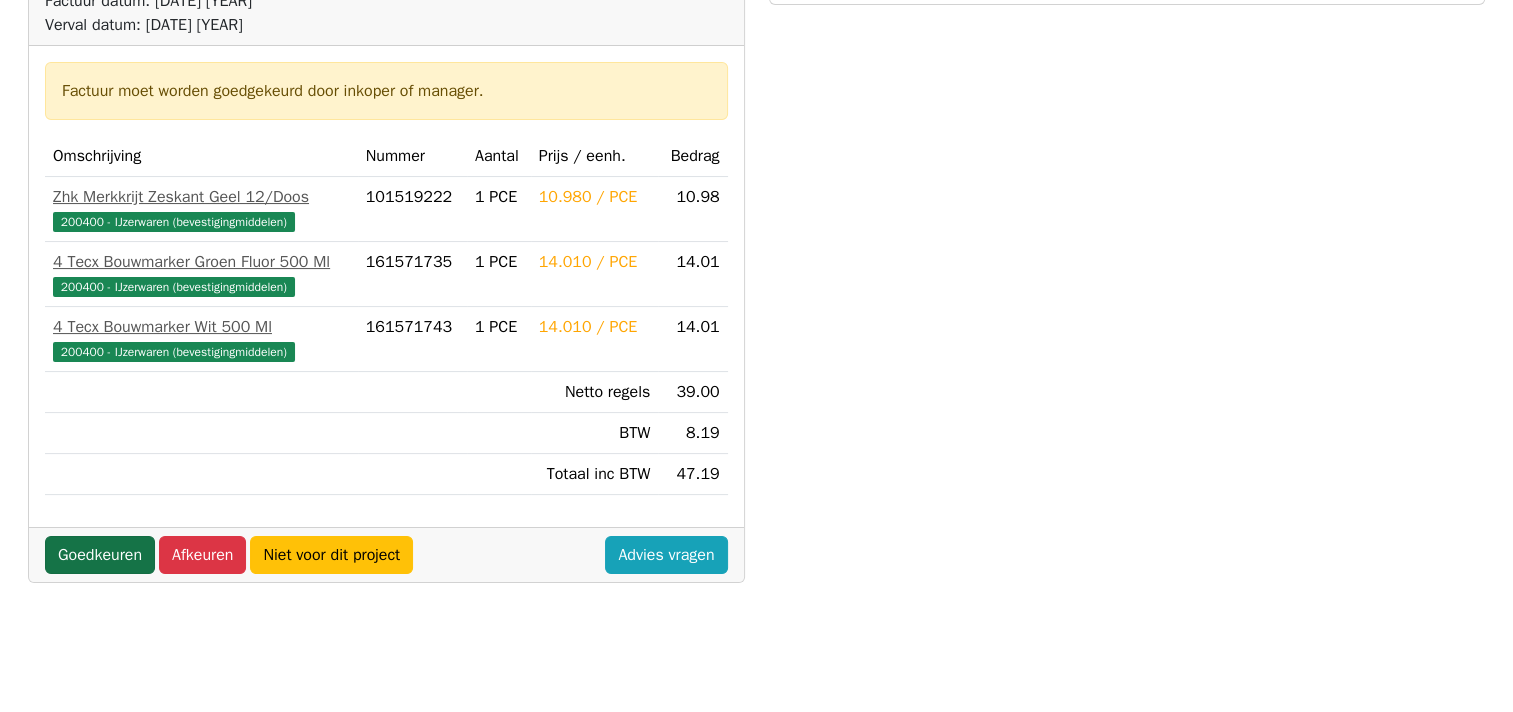 click on "Goedkeuren" at bounding box center [100, 555] 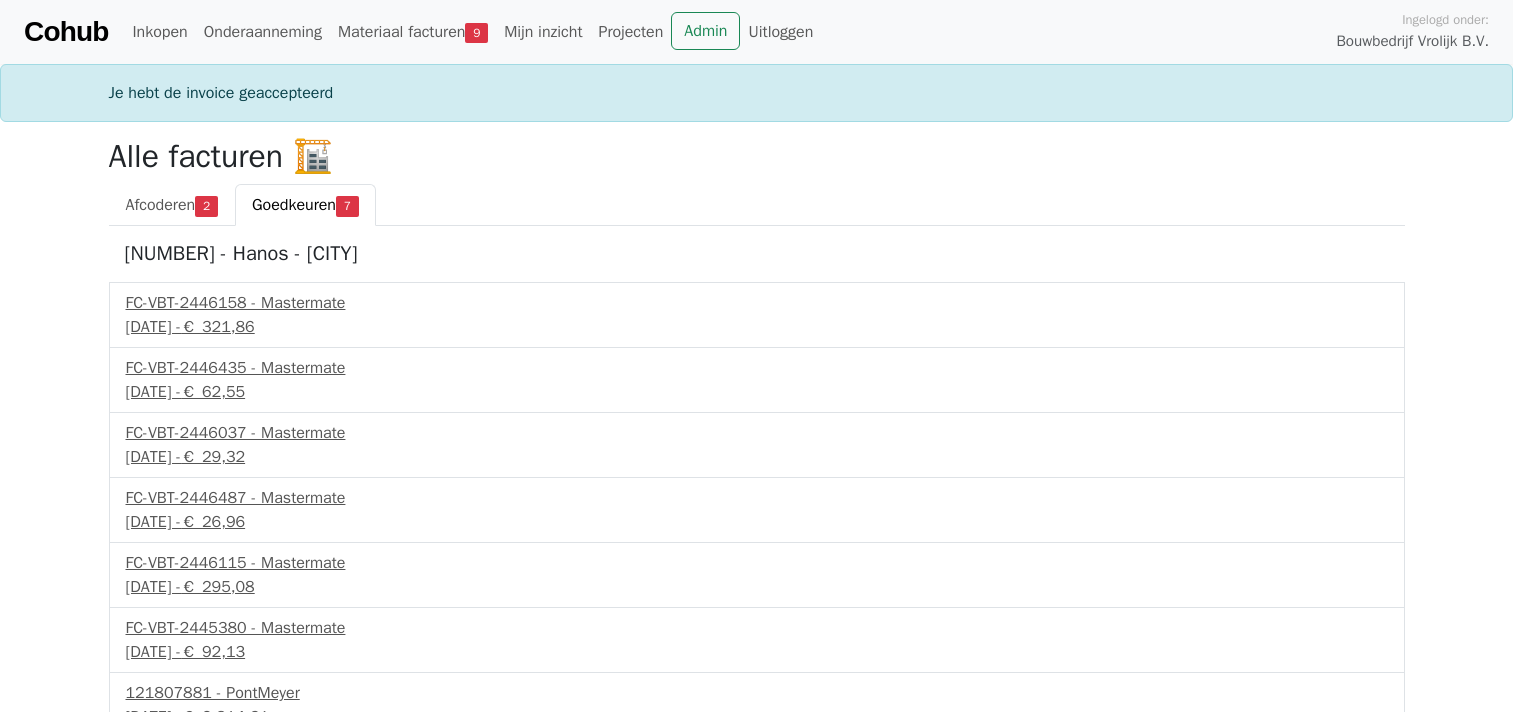 scroll, scrollTop: 0, scrollLeft: 0, axis: both 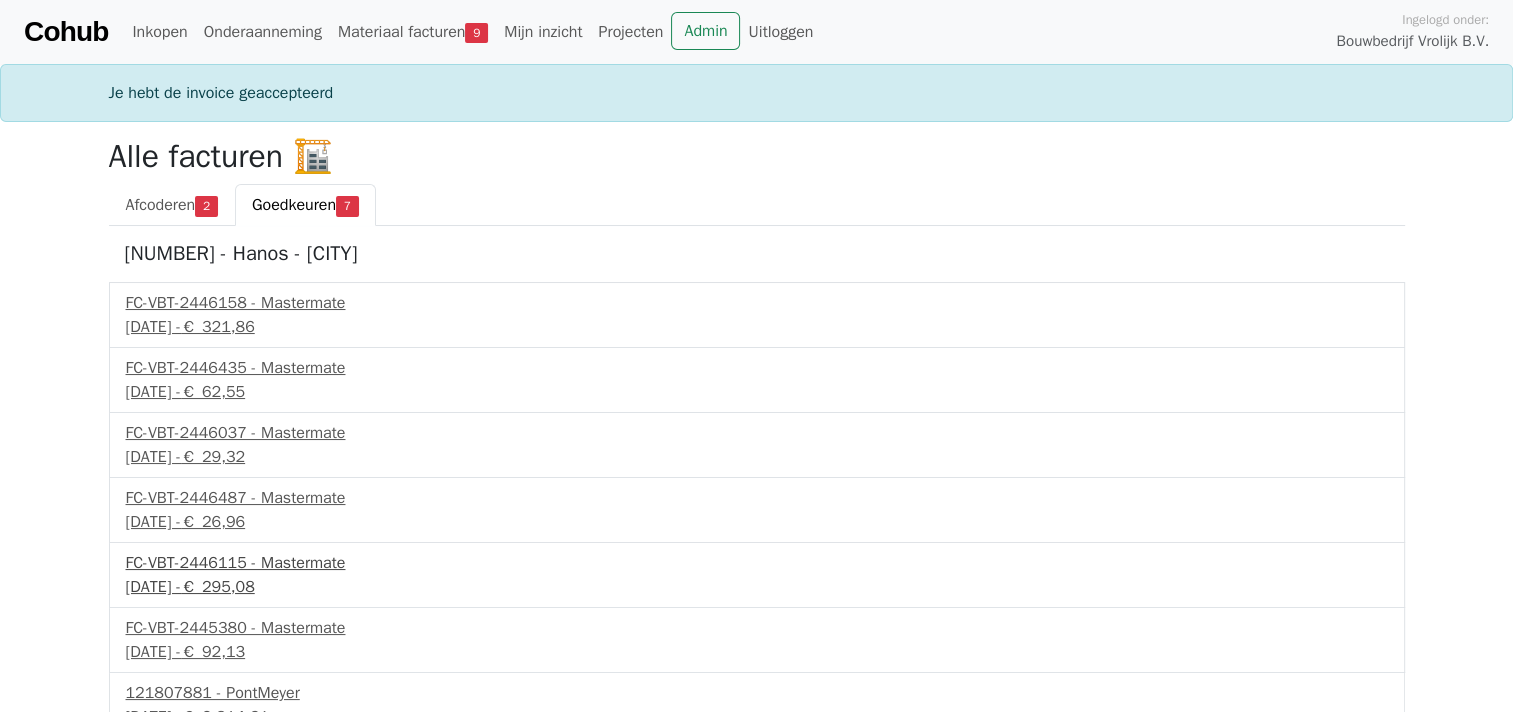 click on "FC-VBT-2446115 - Mastermate" at bounding box center [757, 563] 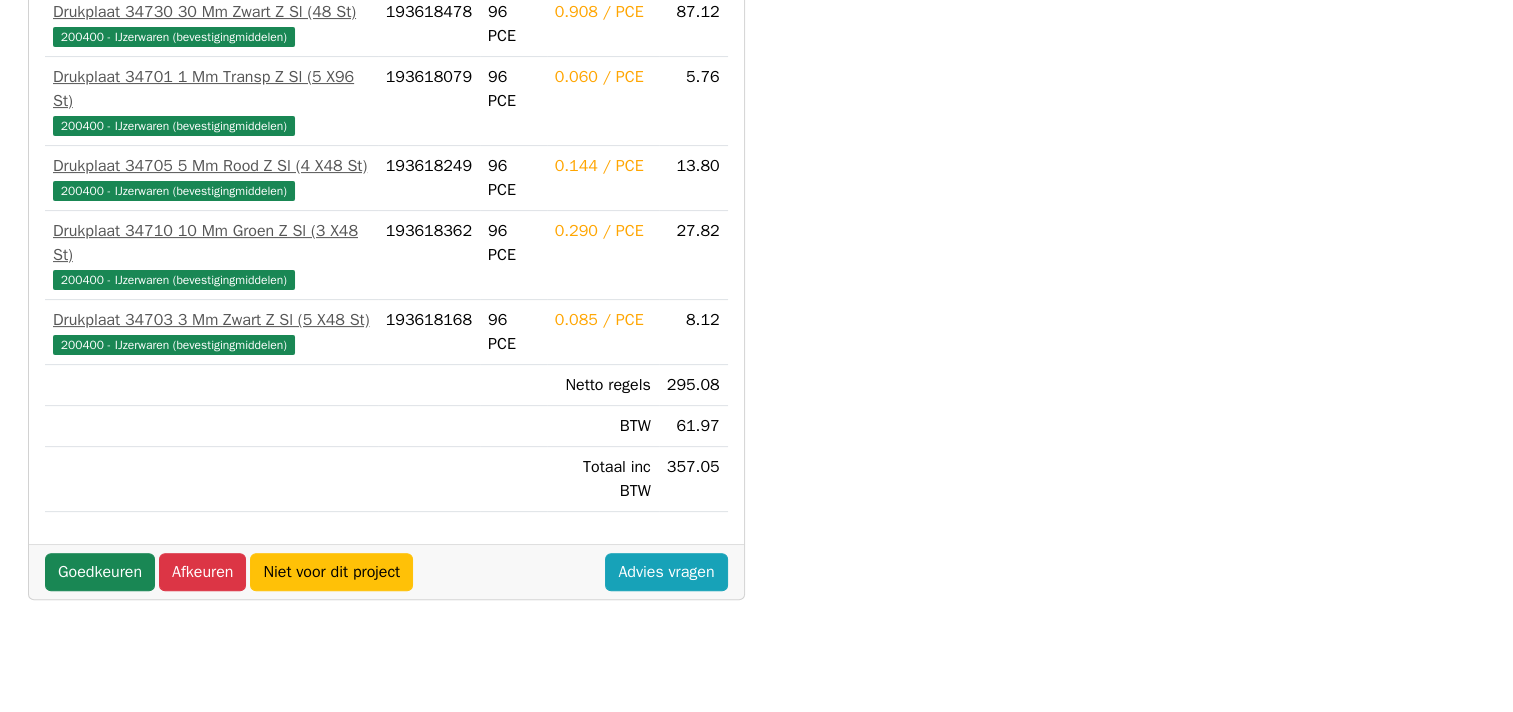 scroll, scrollTop: 600, scrollLeft: 0, axis: vertical 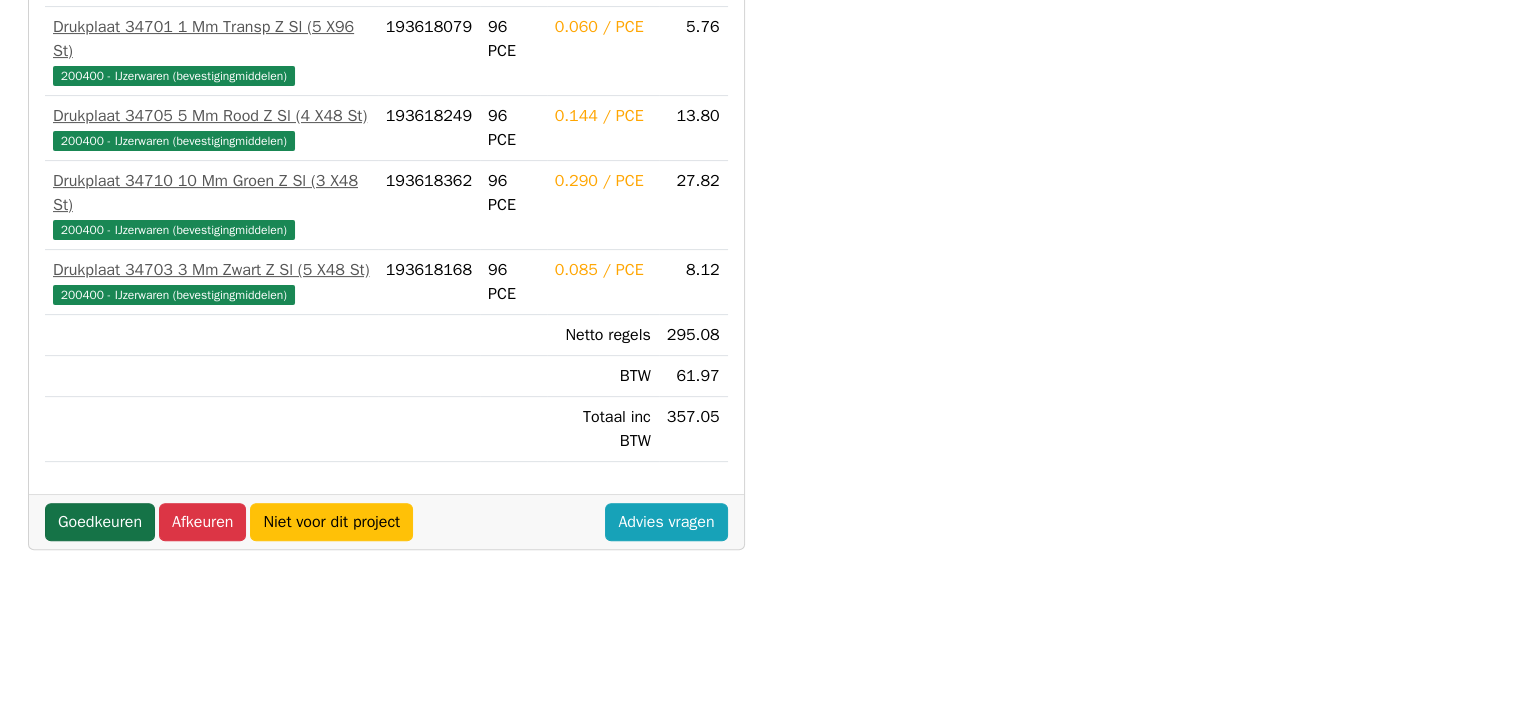 click on "Goedkeuren" at bounding box center (100, 522) 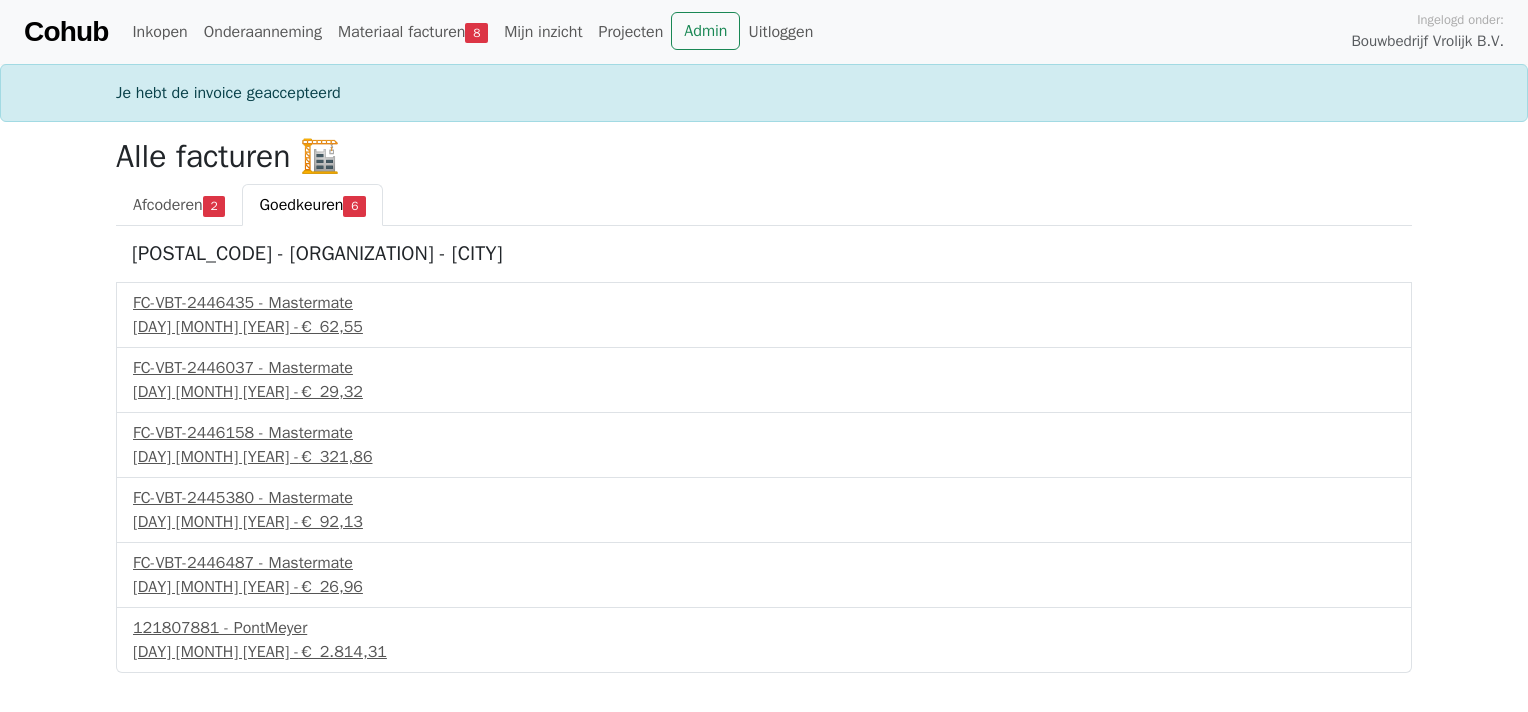 scroll, scrollTop: 0, scrollLeft: 0, axis: both 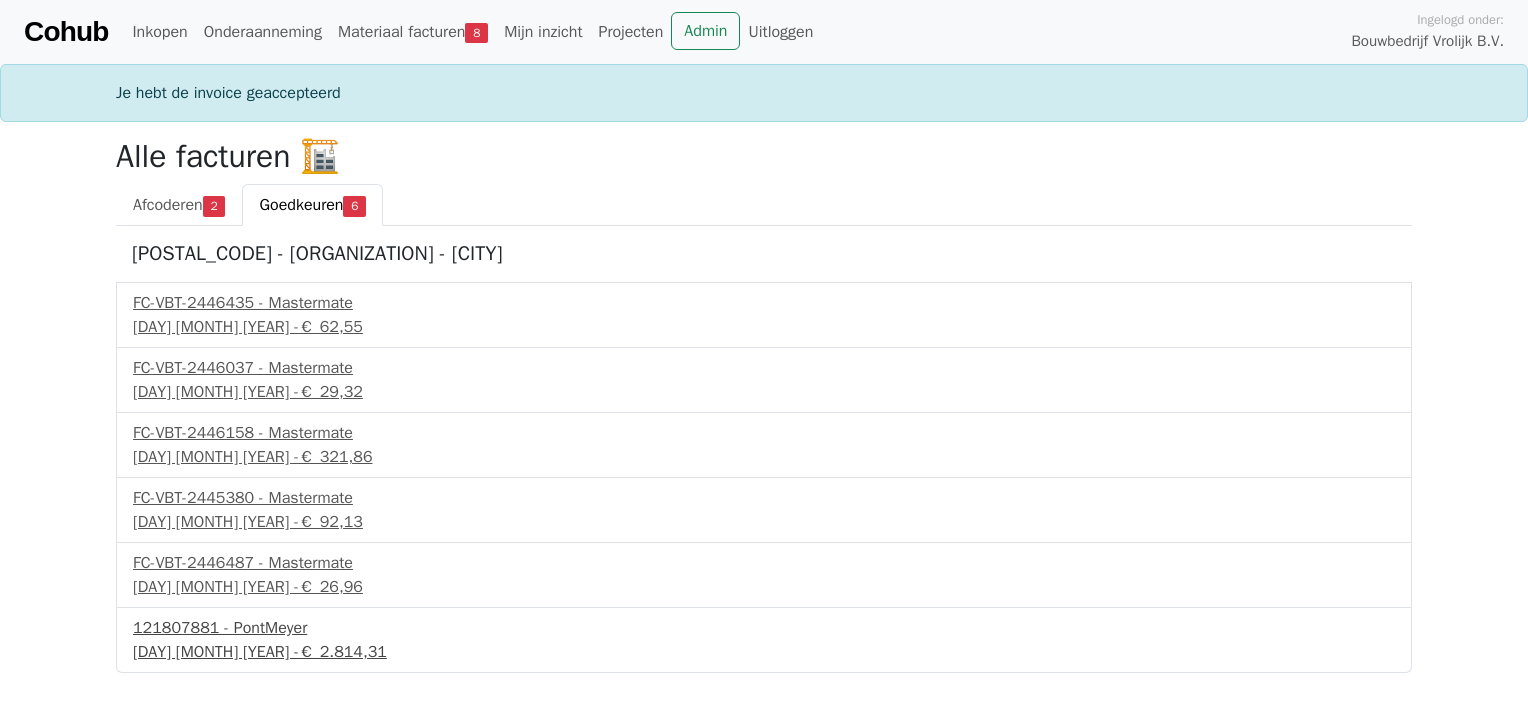 click on "121807881 - PontMeyer" at bounding box center (764, 628) 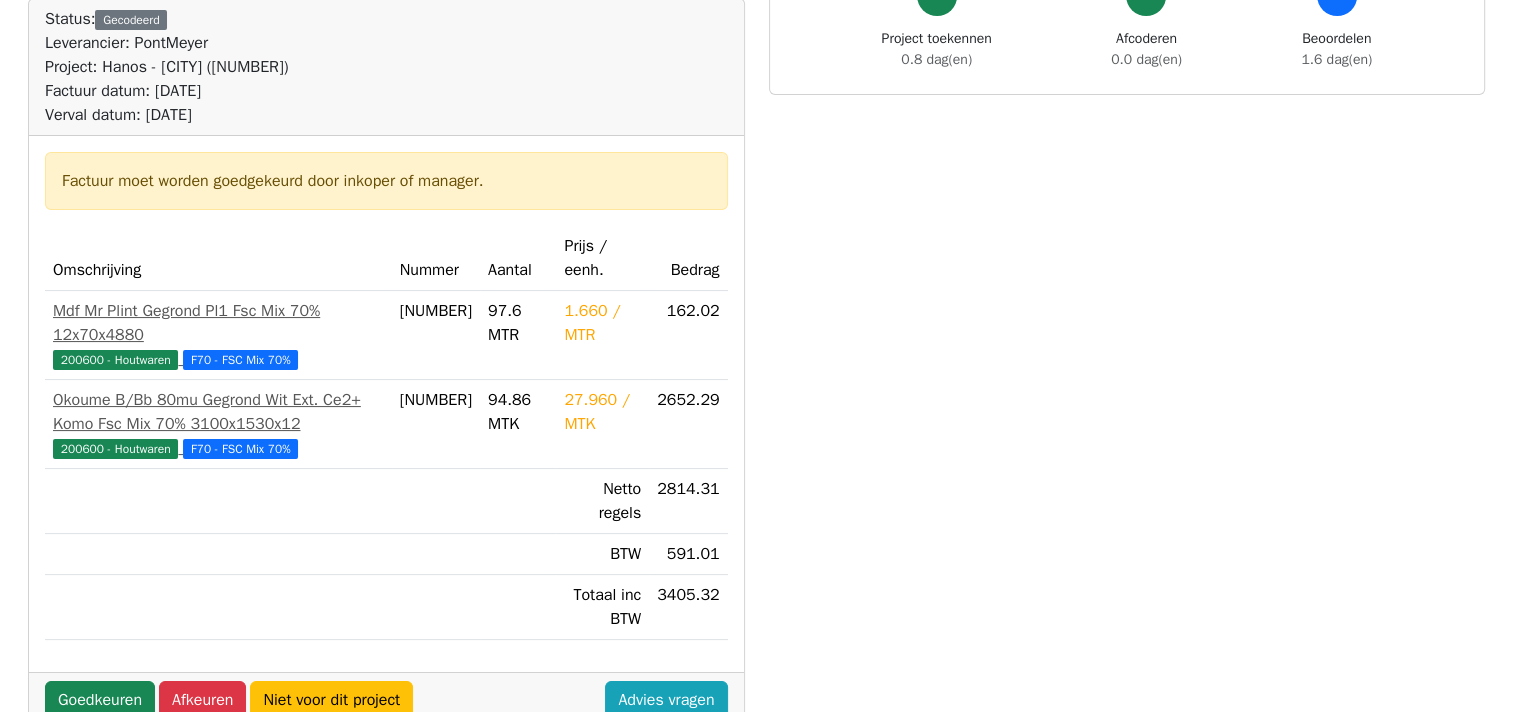 scroll, scrollTop: 300, scrollLeft: 0, axis: vertical 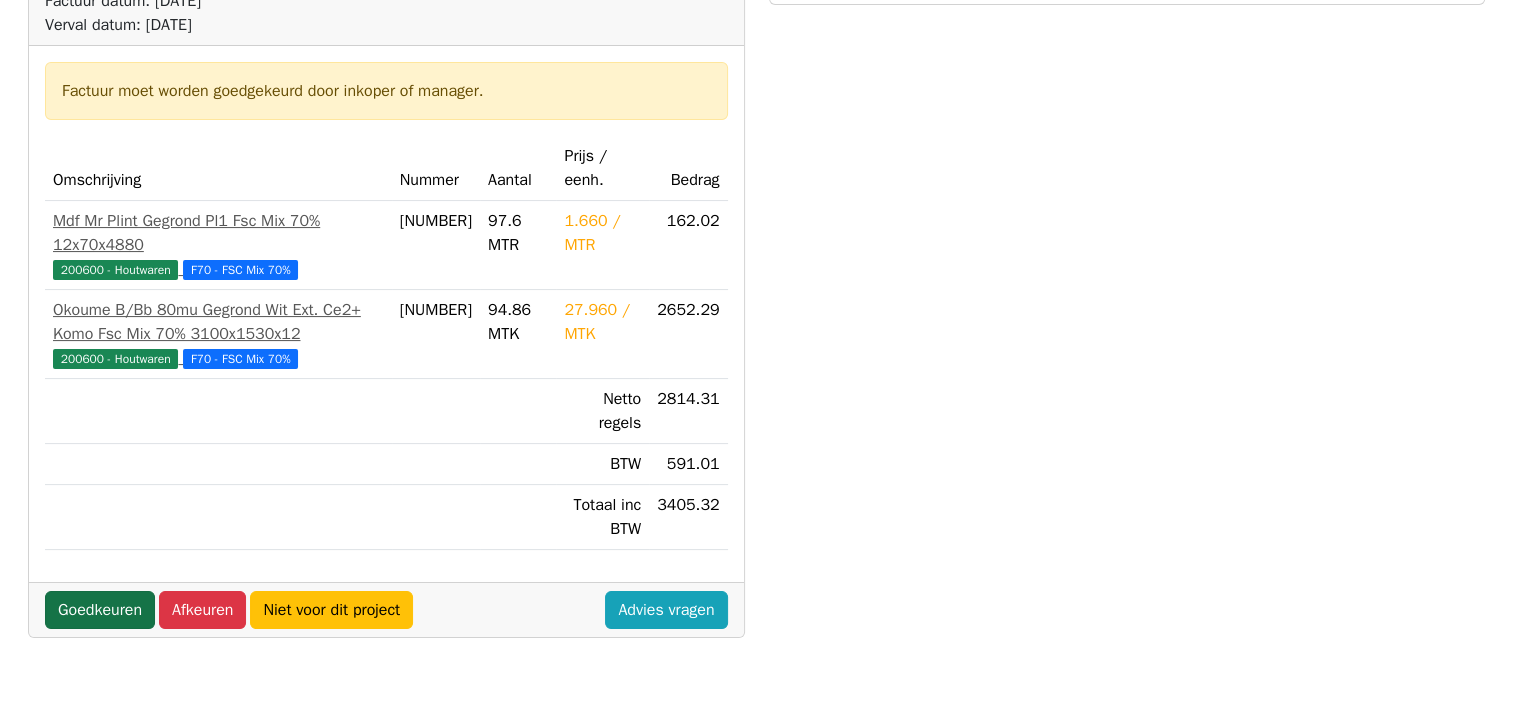 click on "Goedkeuren" at bounding box center (100, 610) 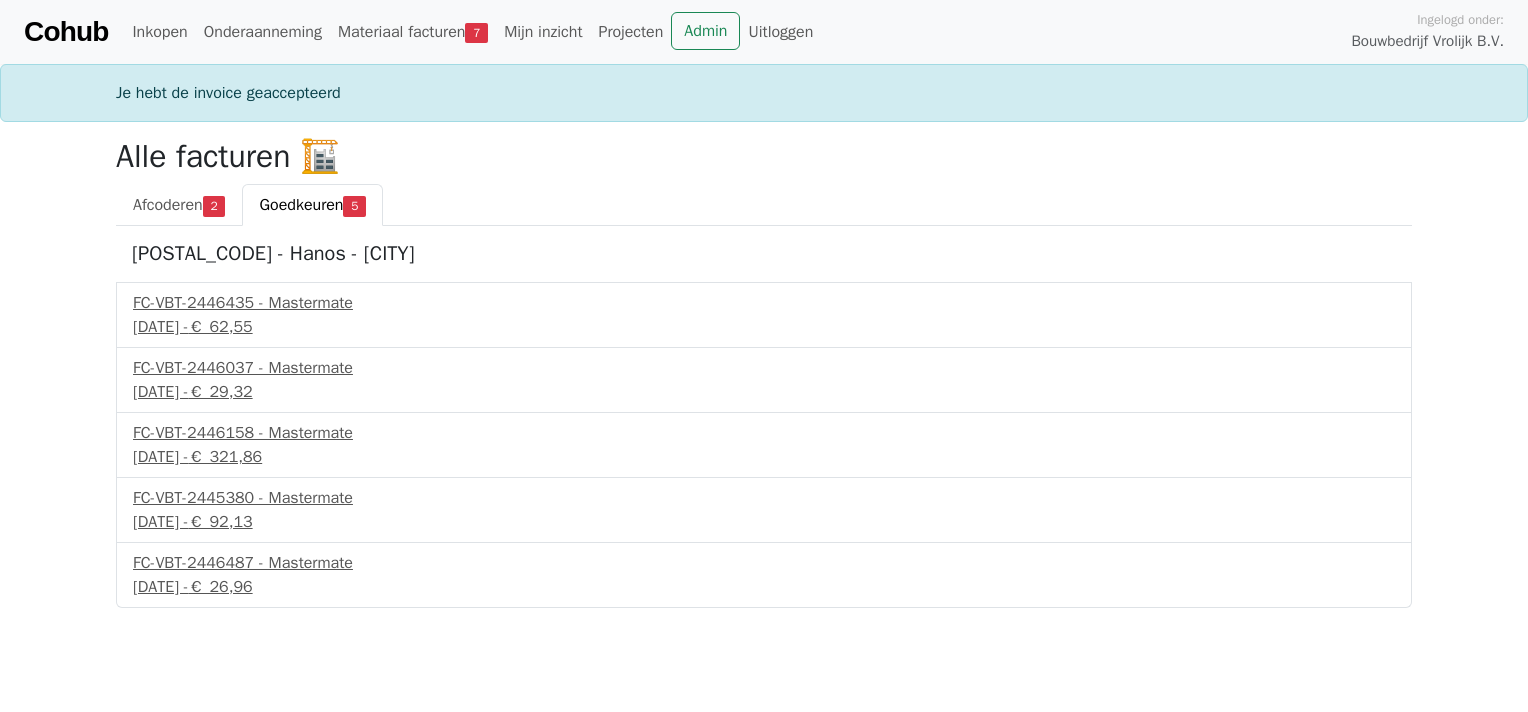 scroll, scrollTop: 0, scrollLeft: 0, axis: both 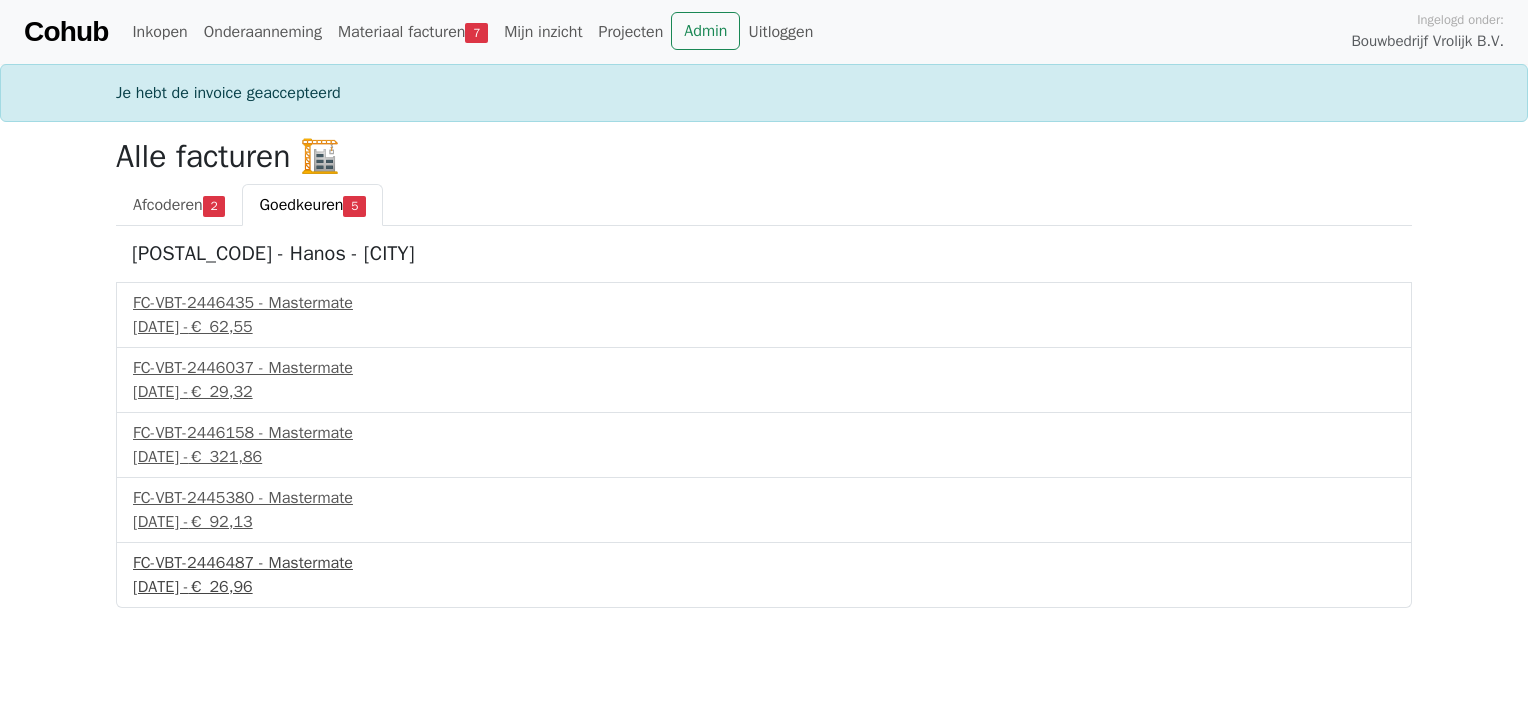 click on "FC-VBT-2446487 - Mastermate" at bounding box center (764, 563) 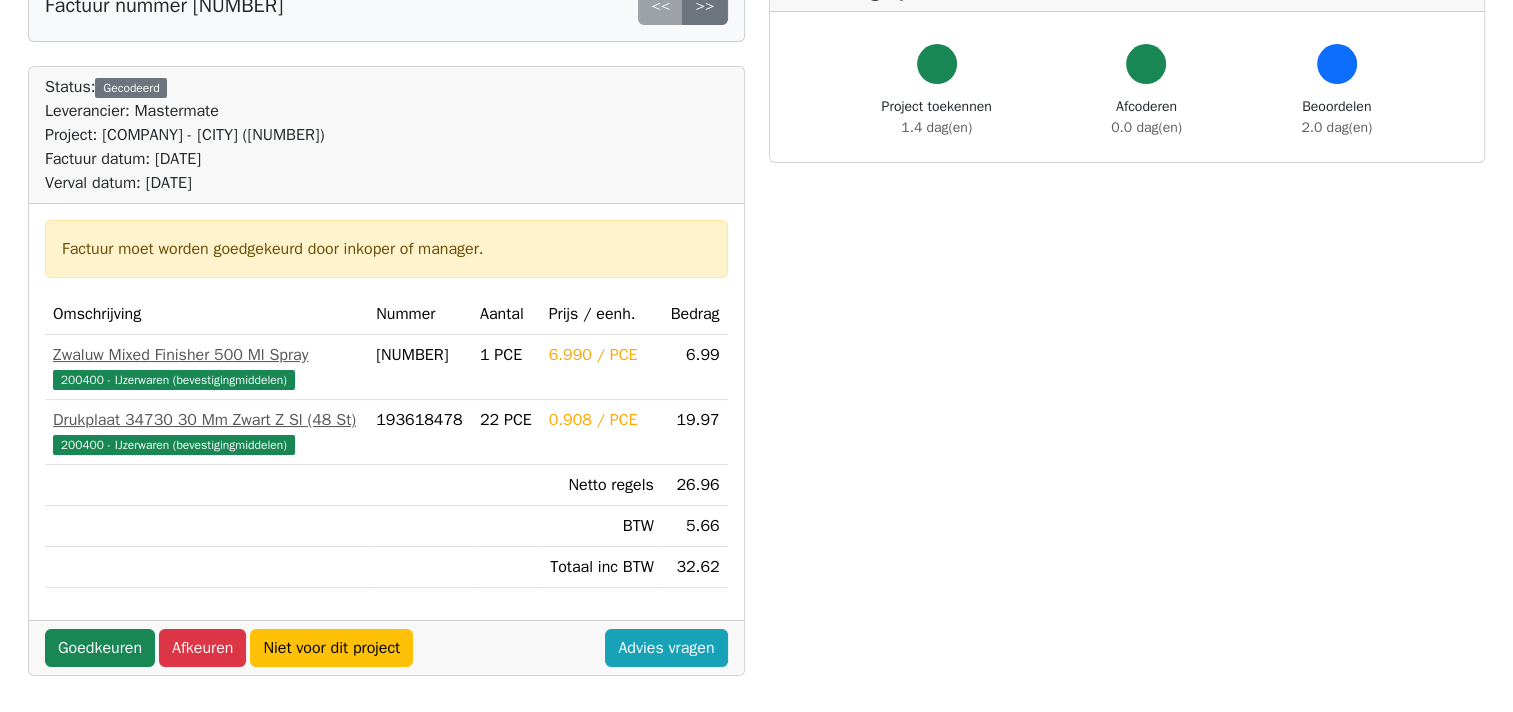 scroll, scrollTop: 300, scrollLeft: 0, axis: vertical 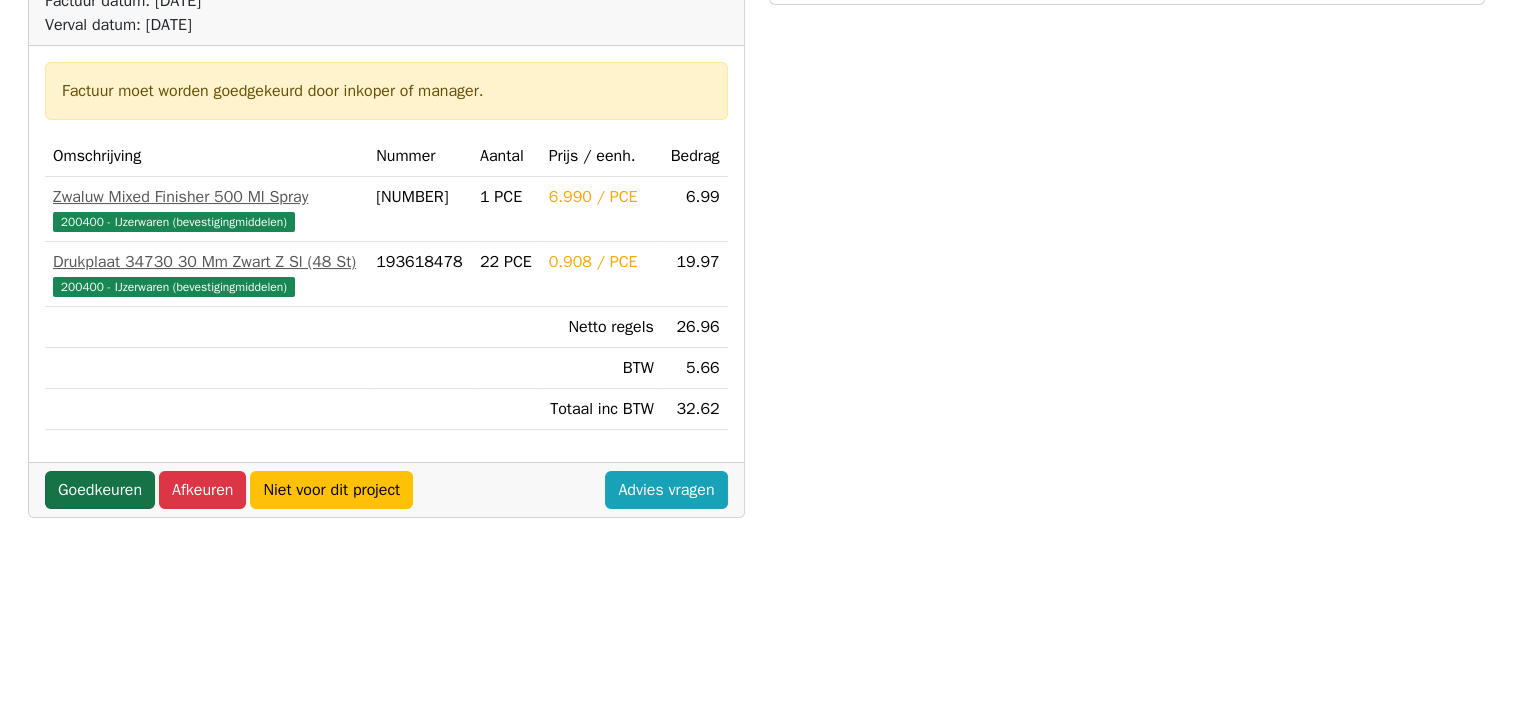click on "Goedkeuren" at bounding box center [100, 490] 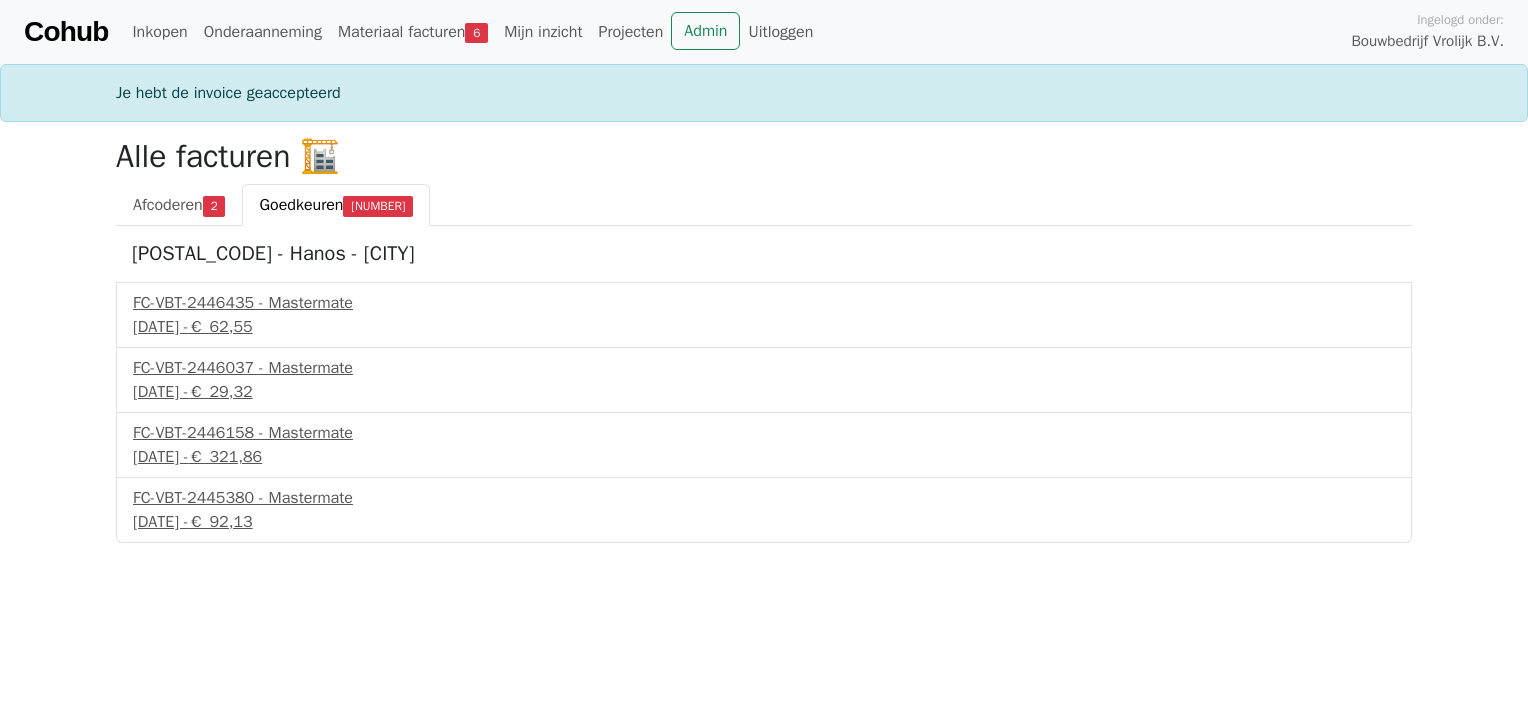 scroll, scrollTop: 0, scrollLeft: 0, axis: both 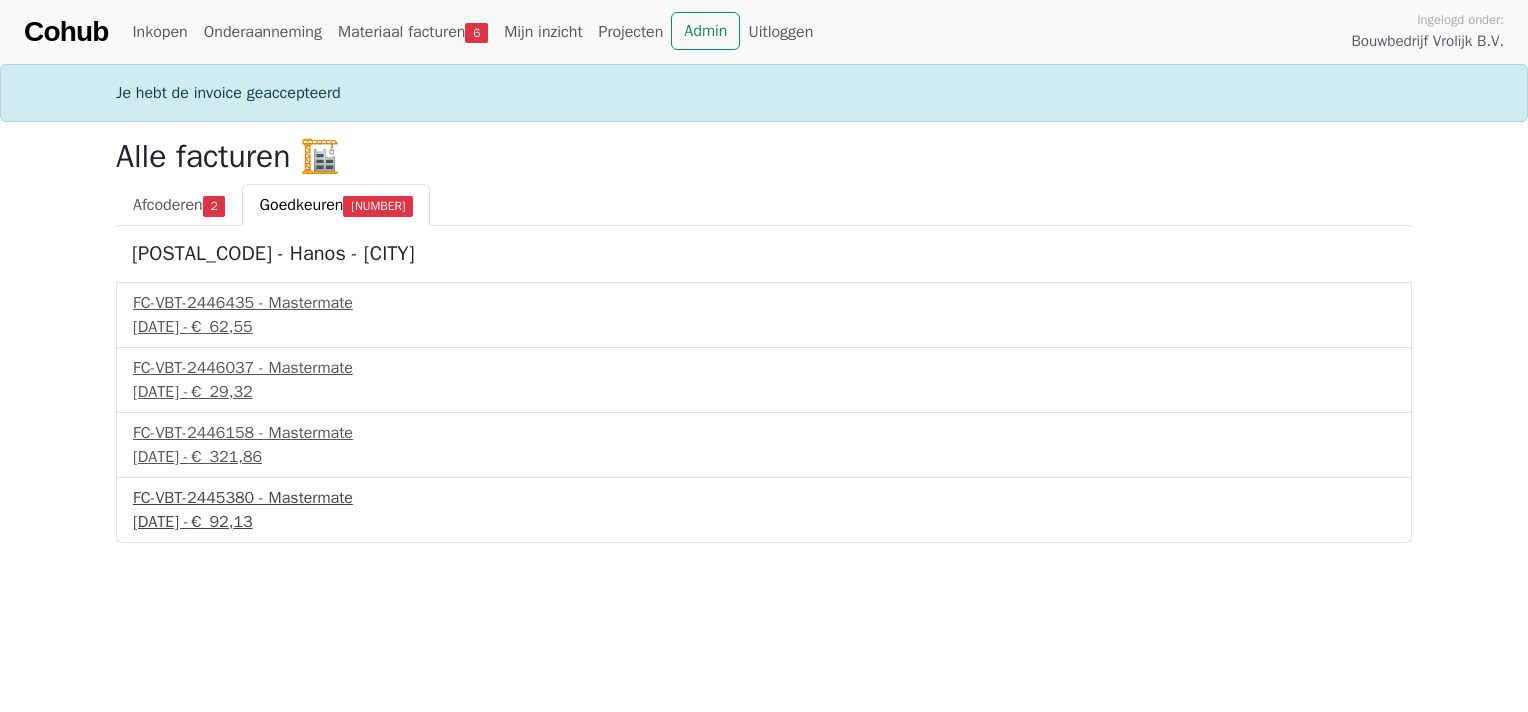 click on "FC-VBT-2445380 - Mastermate" at bounding box center (764, 498) 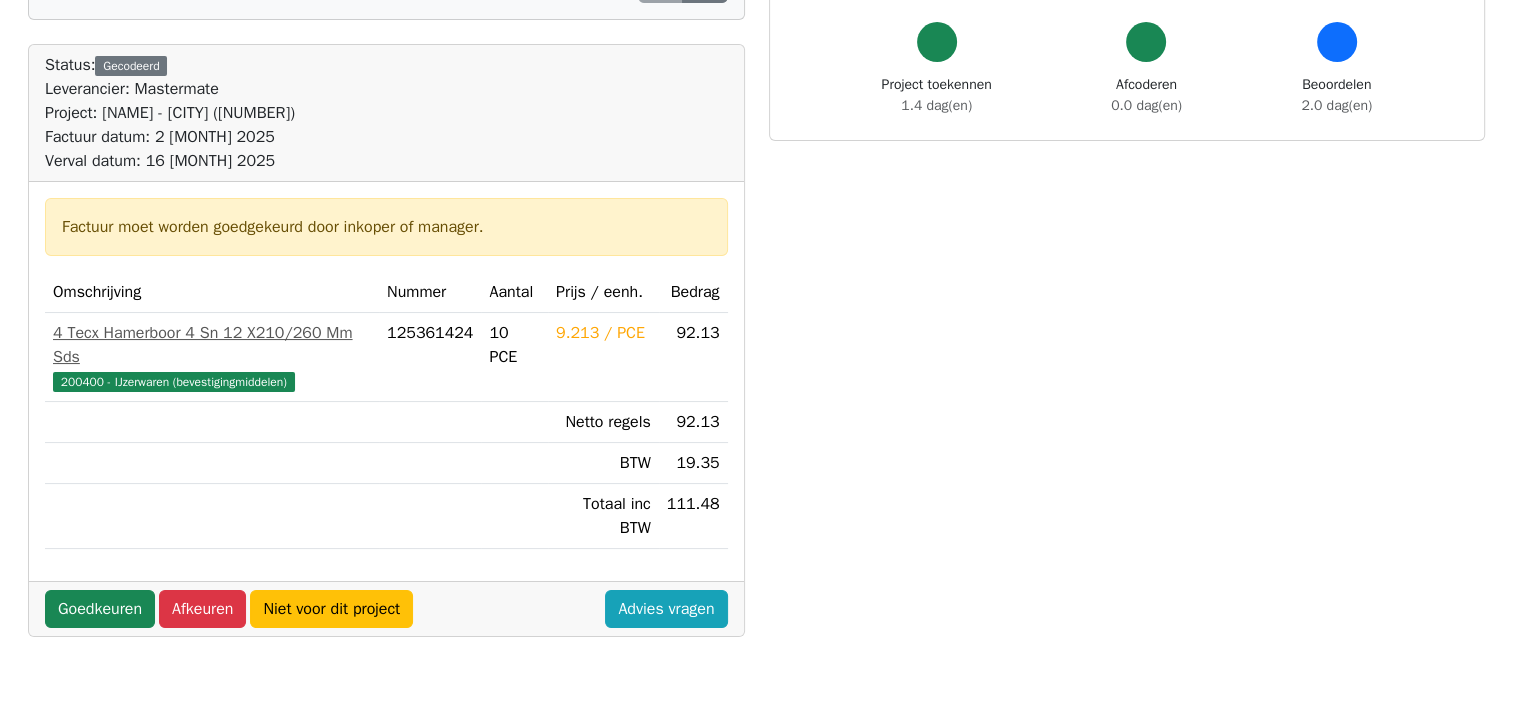scroll, scrollTop: 200, scrollLeft: 0, axis: vertical 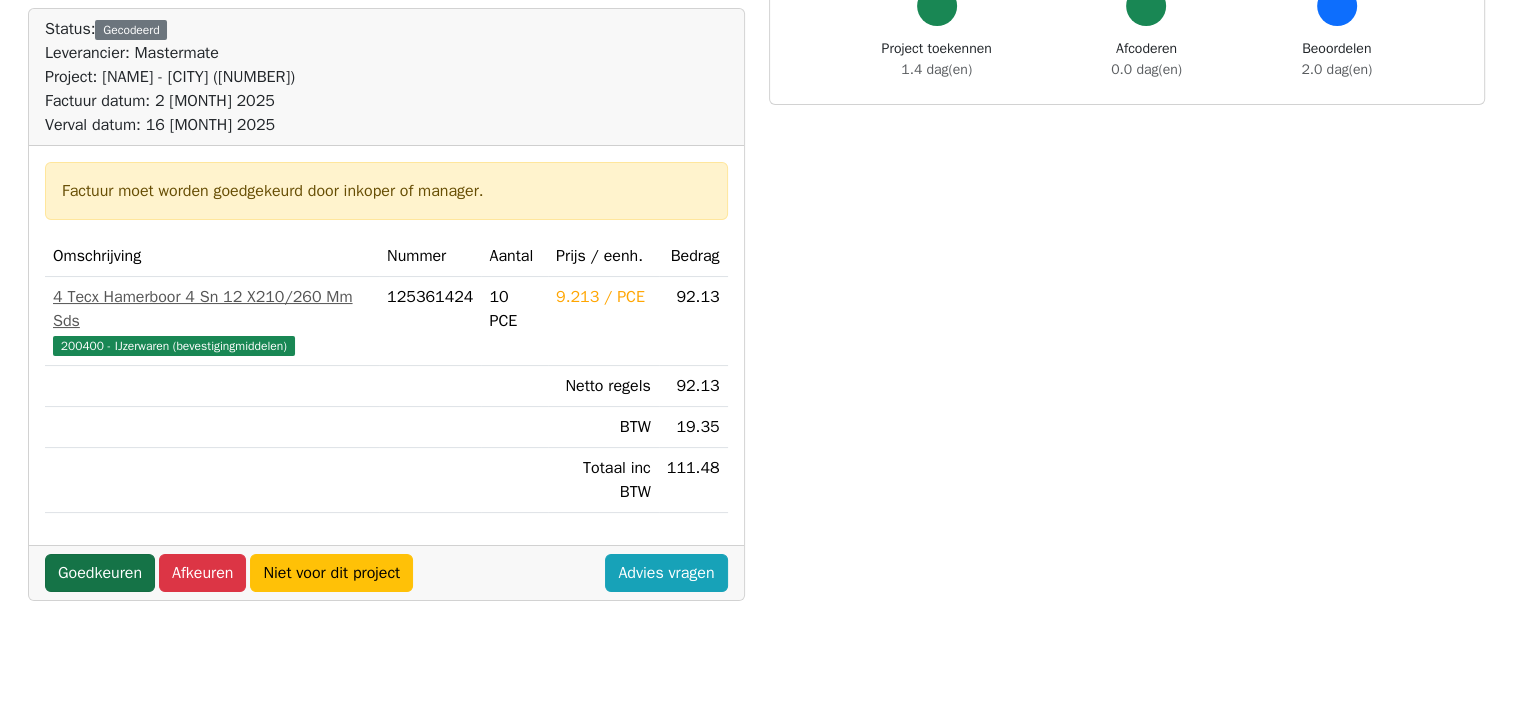 click on "Goedkeuren" at bounding box center [100, 573] 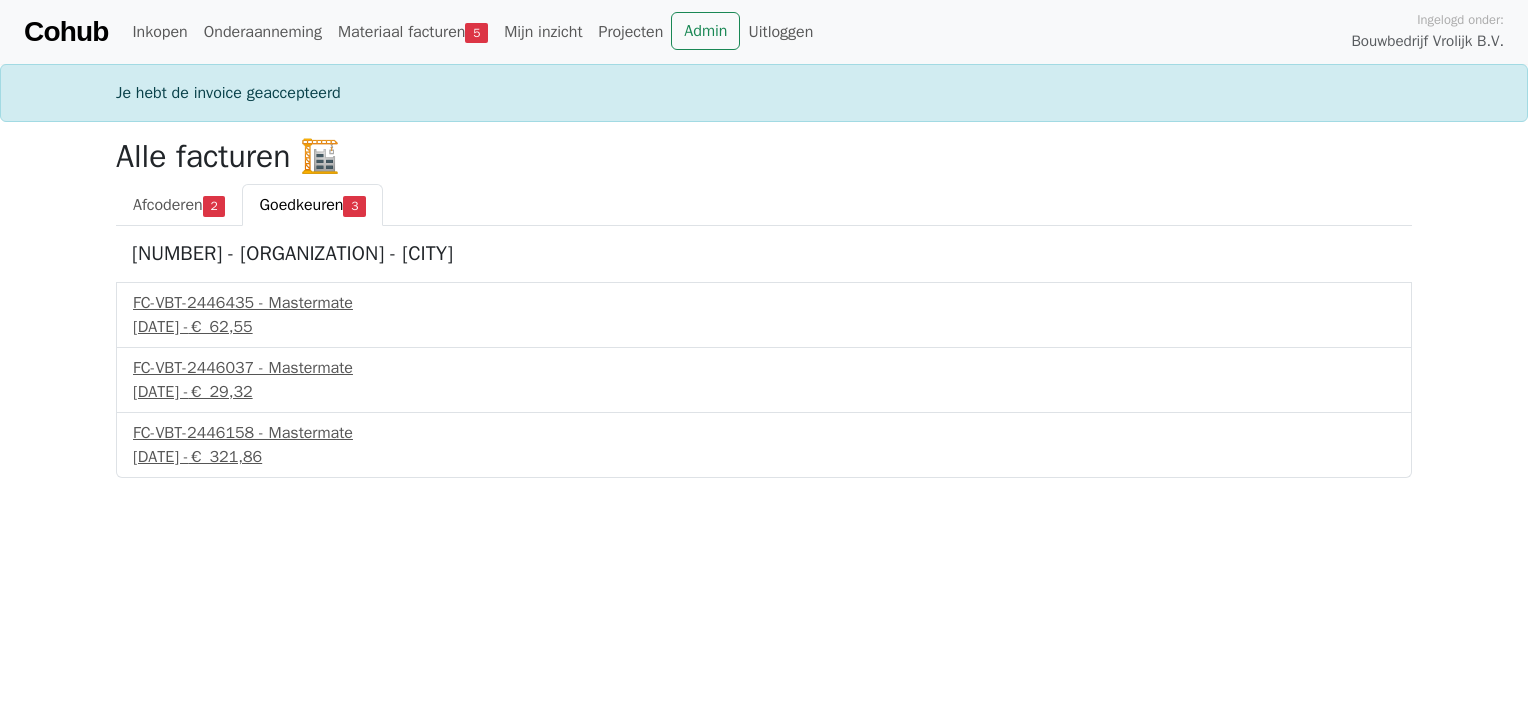 scroll, scrollTop: 0, scrollLeft: 0, axis: both 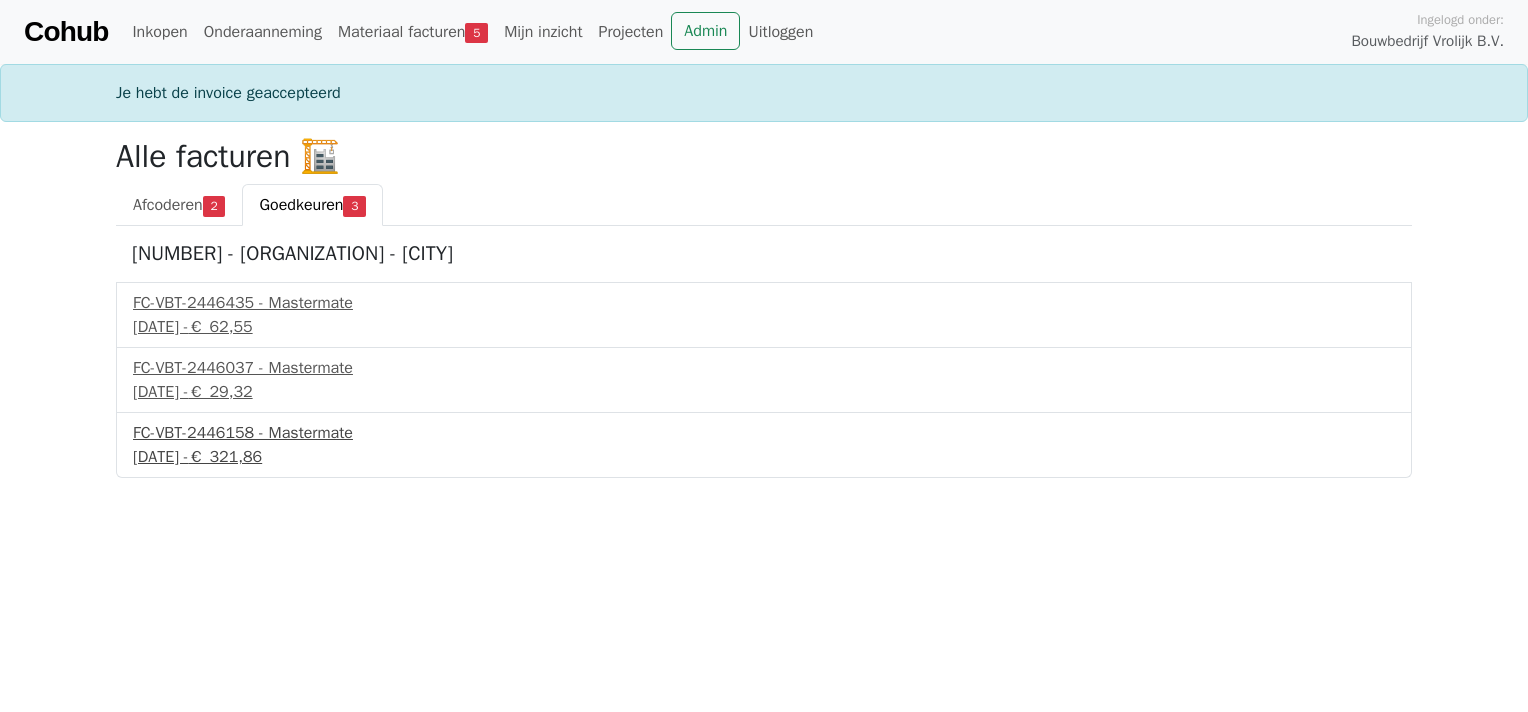 click on "FC-VBT-2446158 - Mastermate" at bounding box center (764, 433) 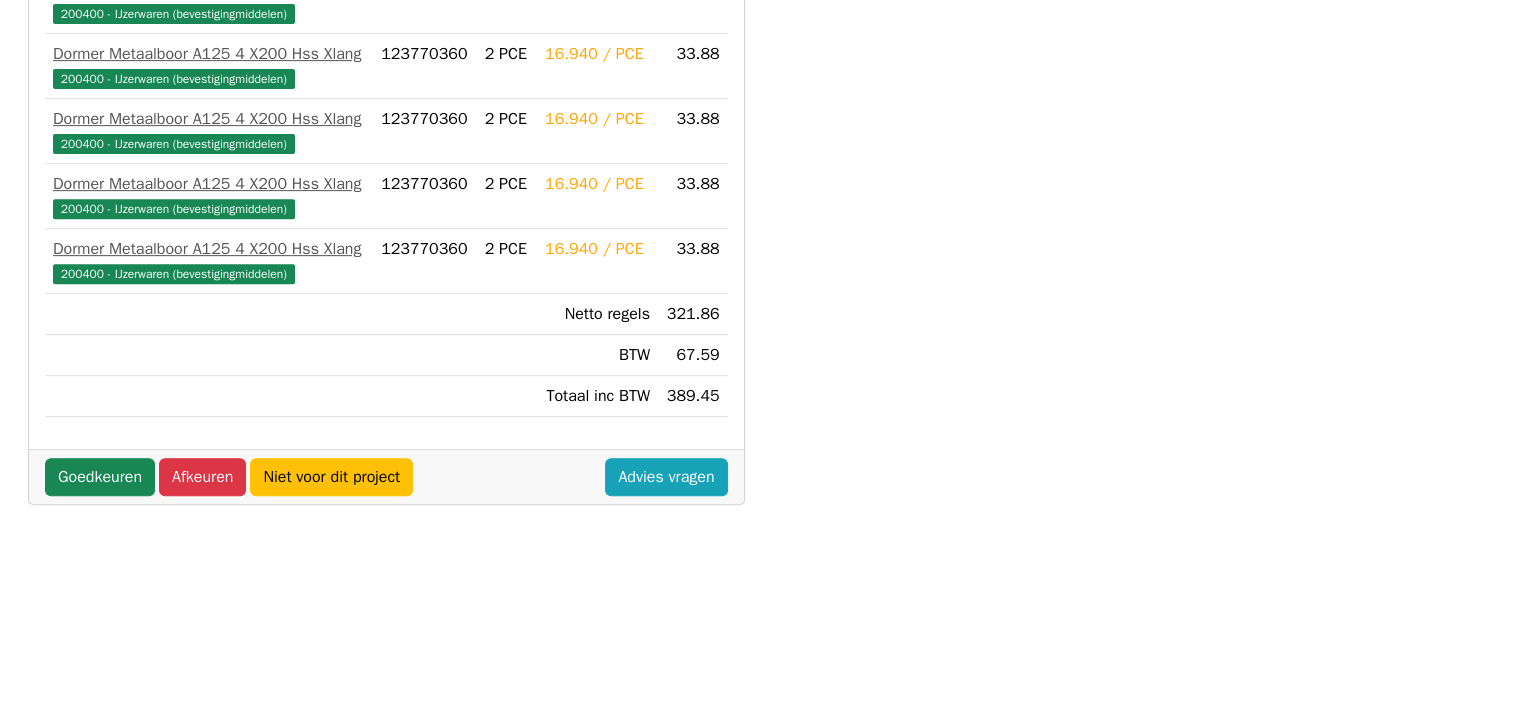 scroll, scrollTop: 770, scrollLeft: 0, axis: vertical 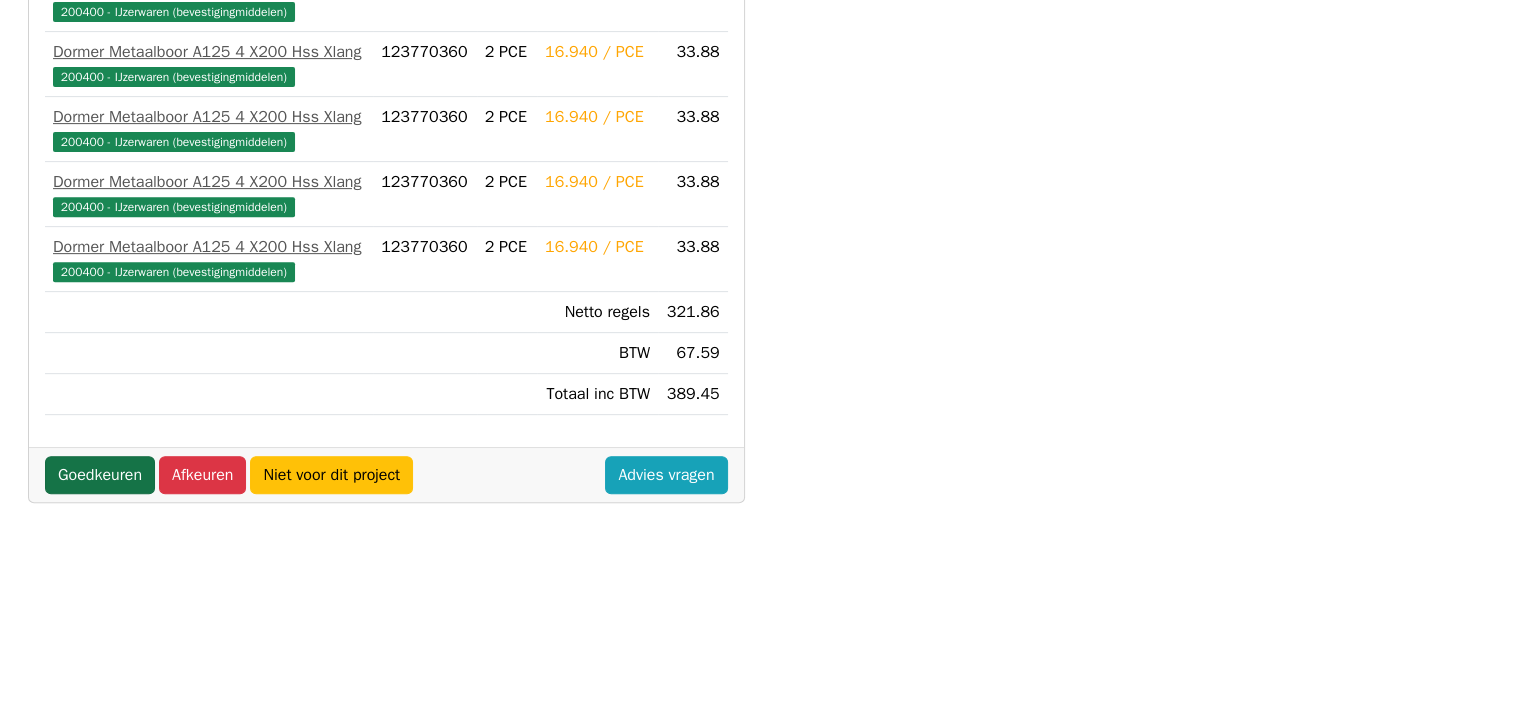 click on "Goedkeuren" at bounding box center (100, 475) 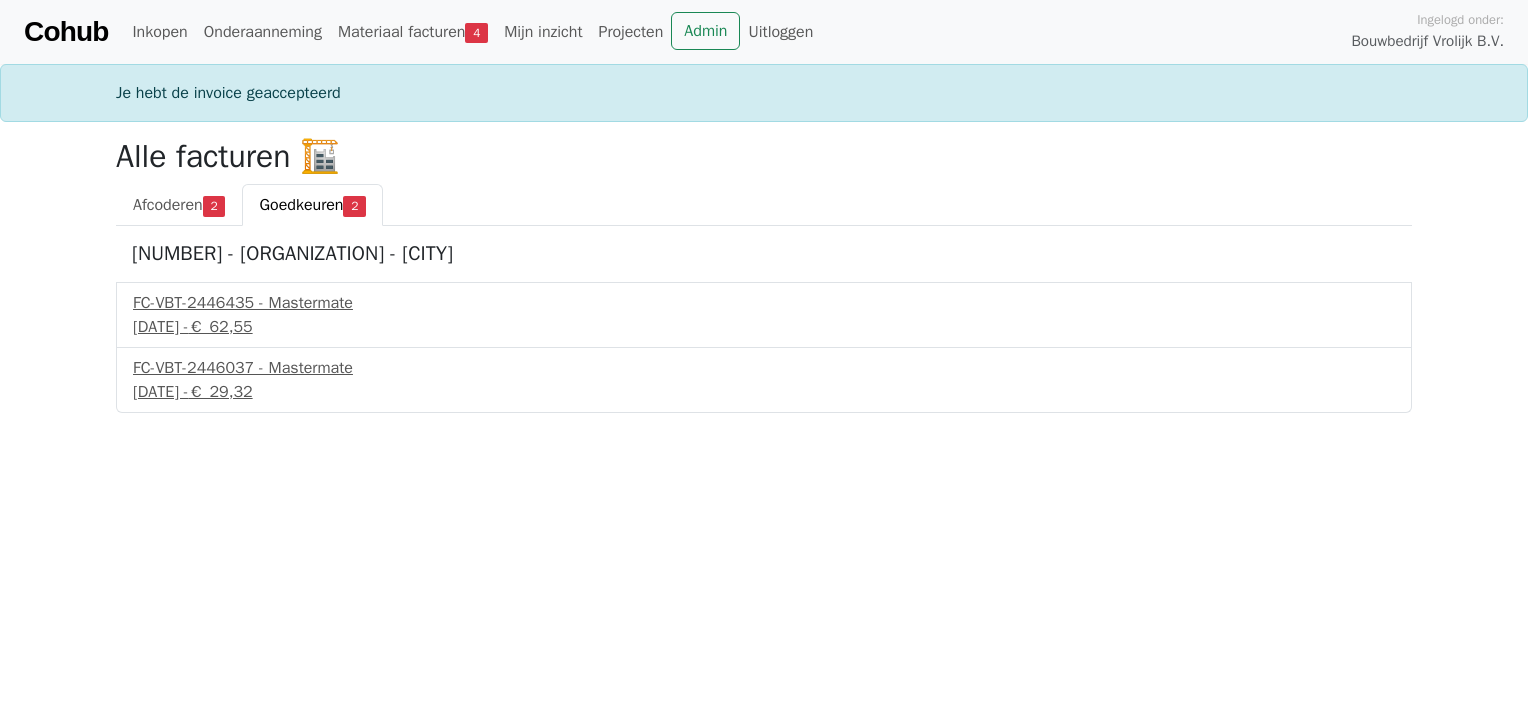 scroll, scrollTop: 0, scrollLeft: 0, axis: both 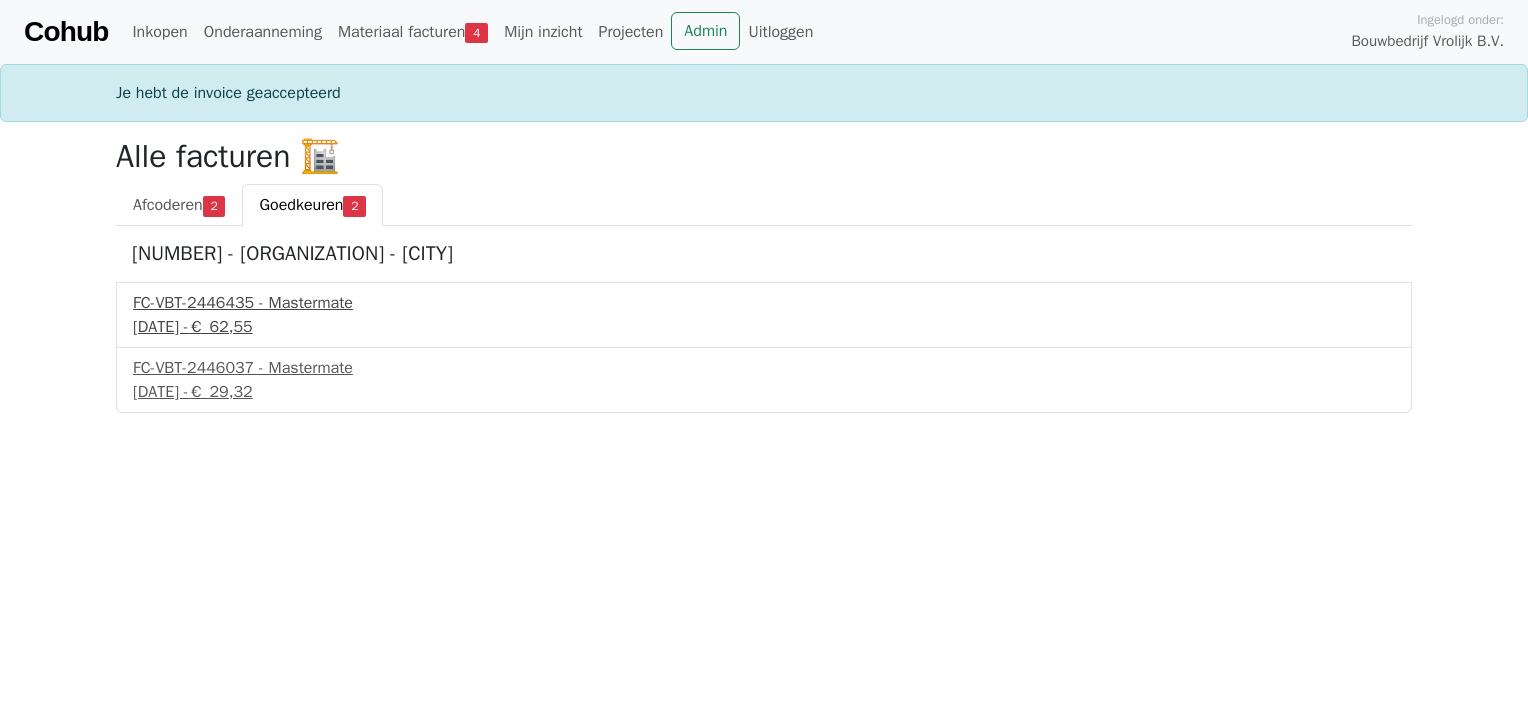 click on "[DATE] -  [PRICE]" at bounding box center [764, 327] 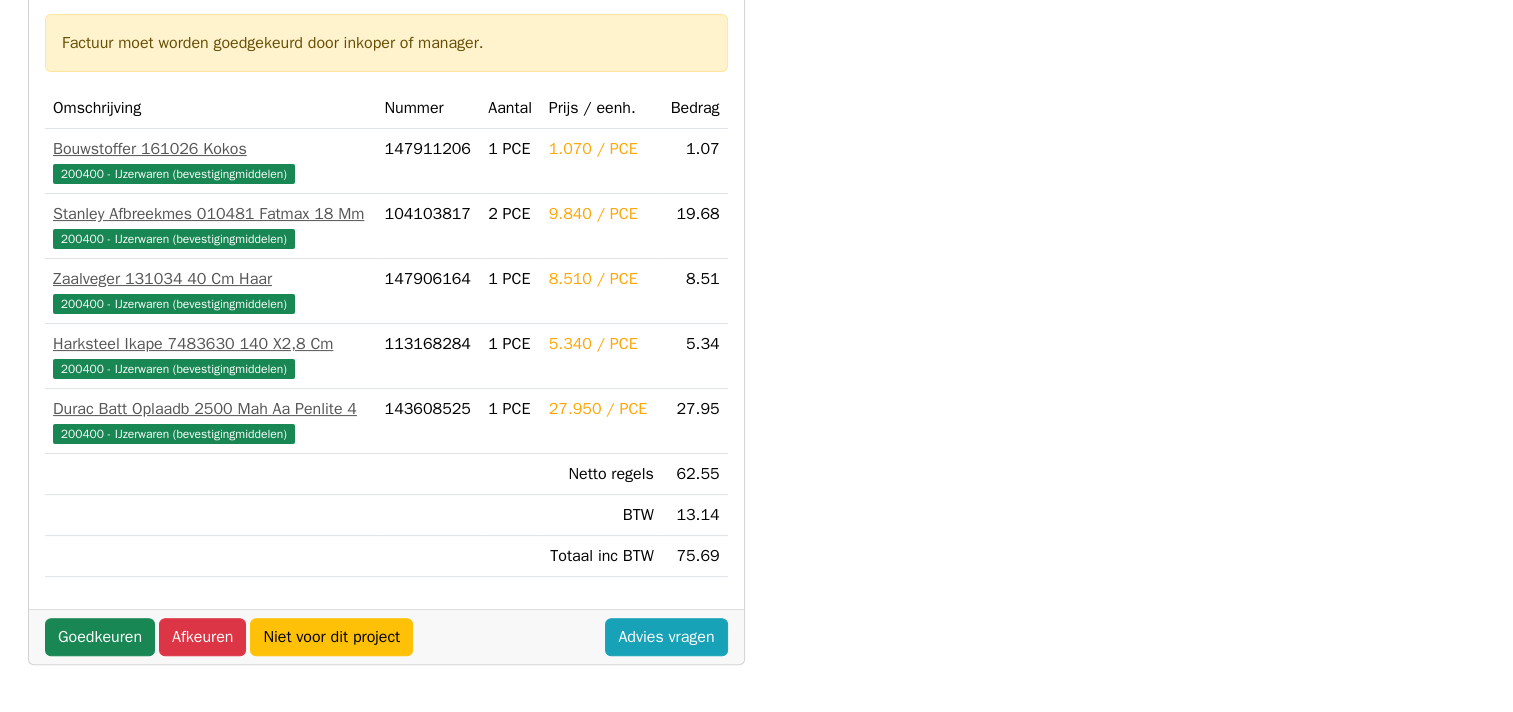 scroll, scrollTop: 400, scrollLeft: 0, axis: vertical 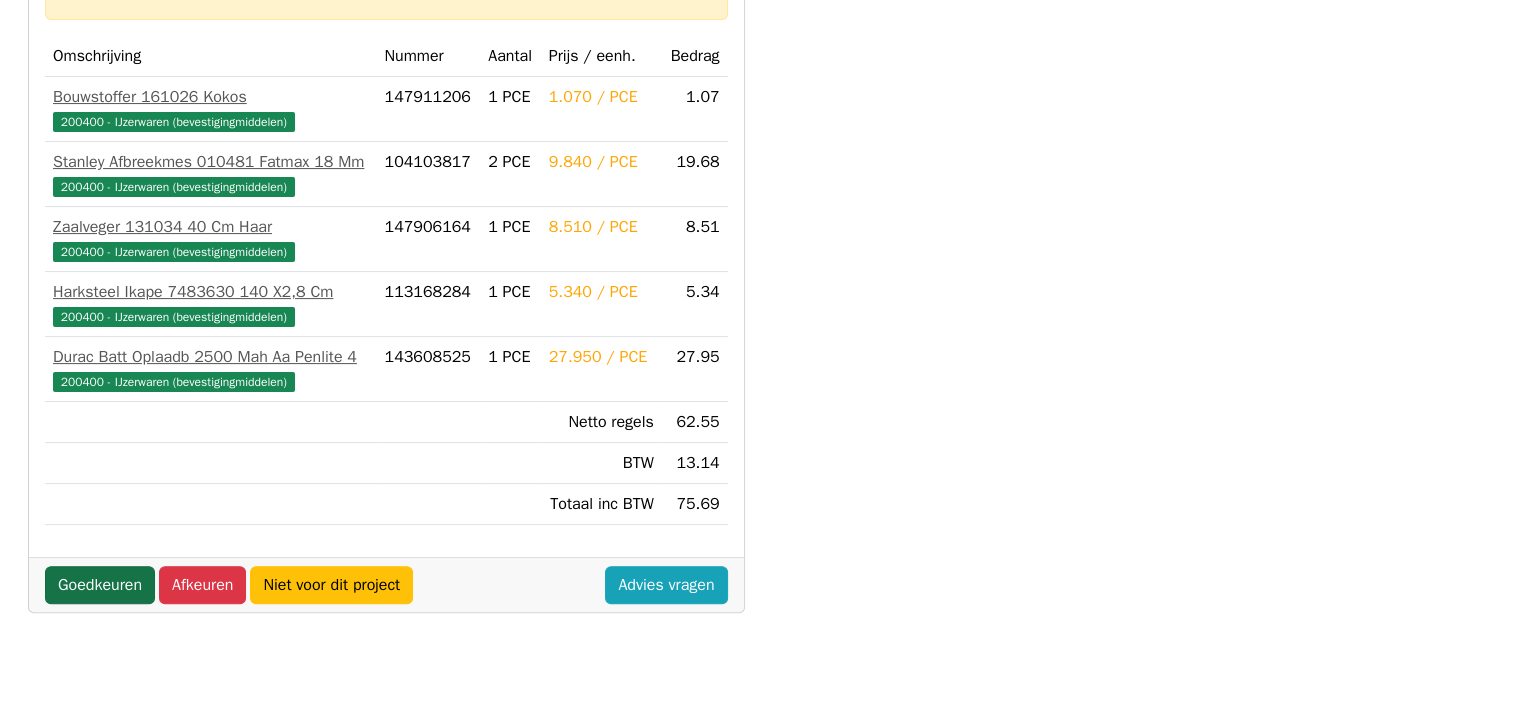 click on "Goedkeuren" at bounding box center [100, 585] 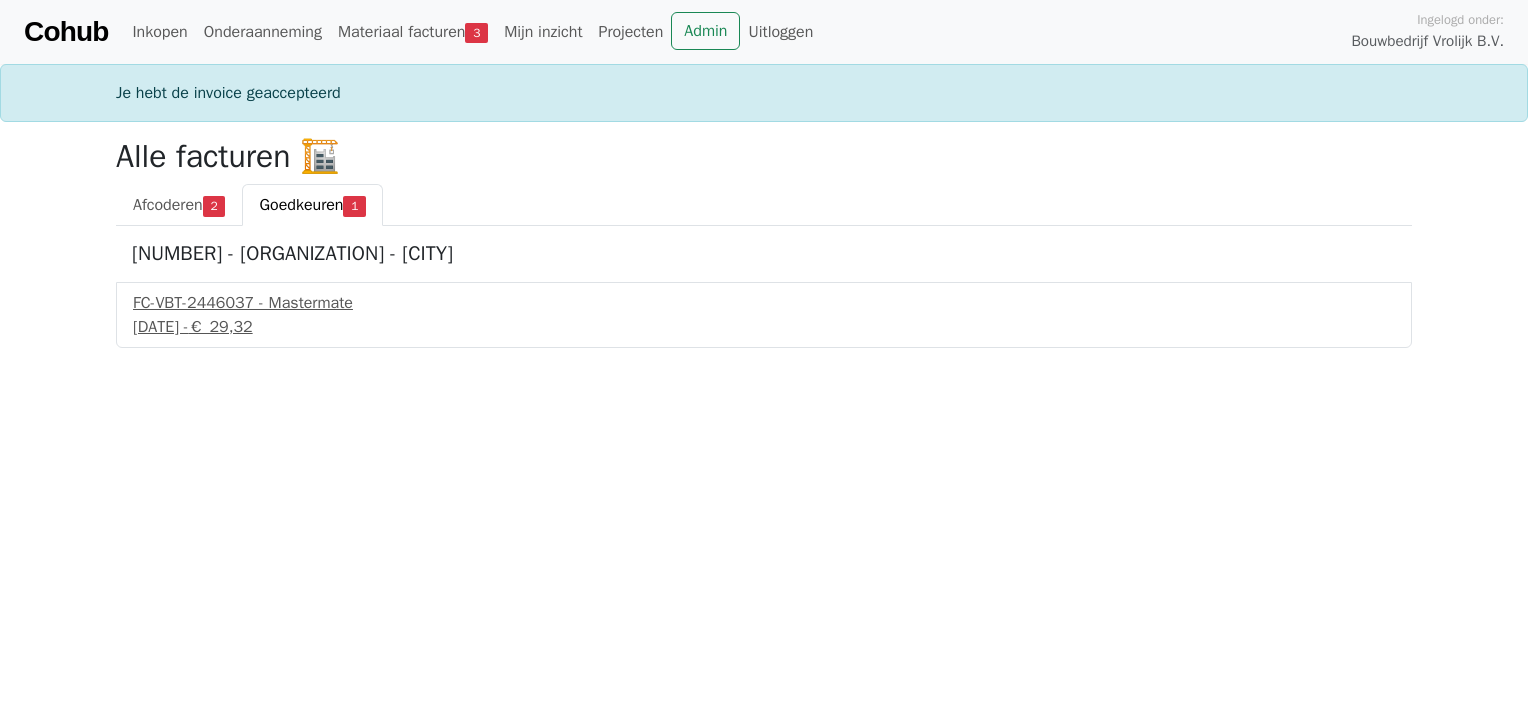 scroll, scrollTop: 0, scrollLeft: 0, axis: both 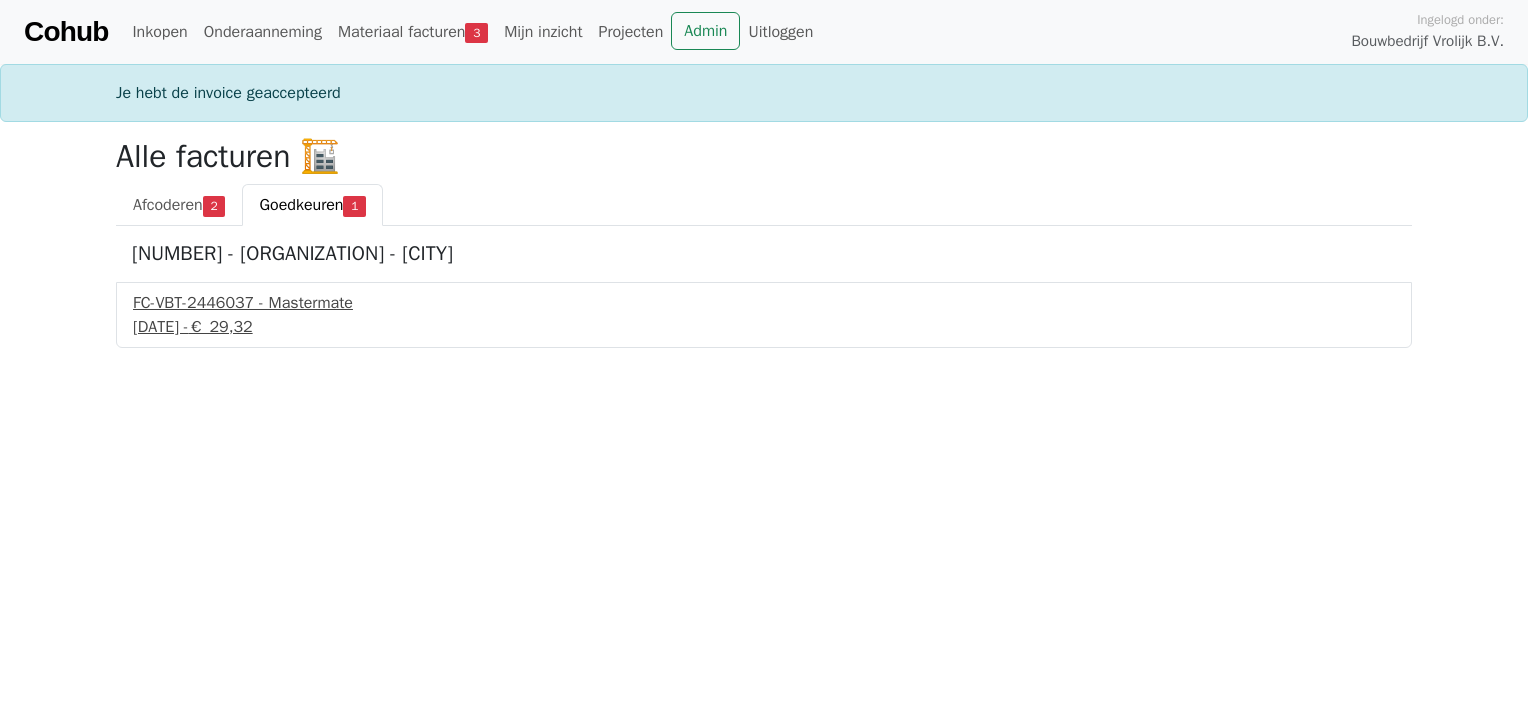 click on "2 juli 2025 -  € 29,32" at bounding box center [764, 327] 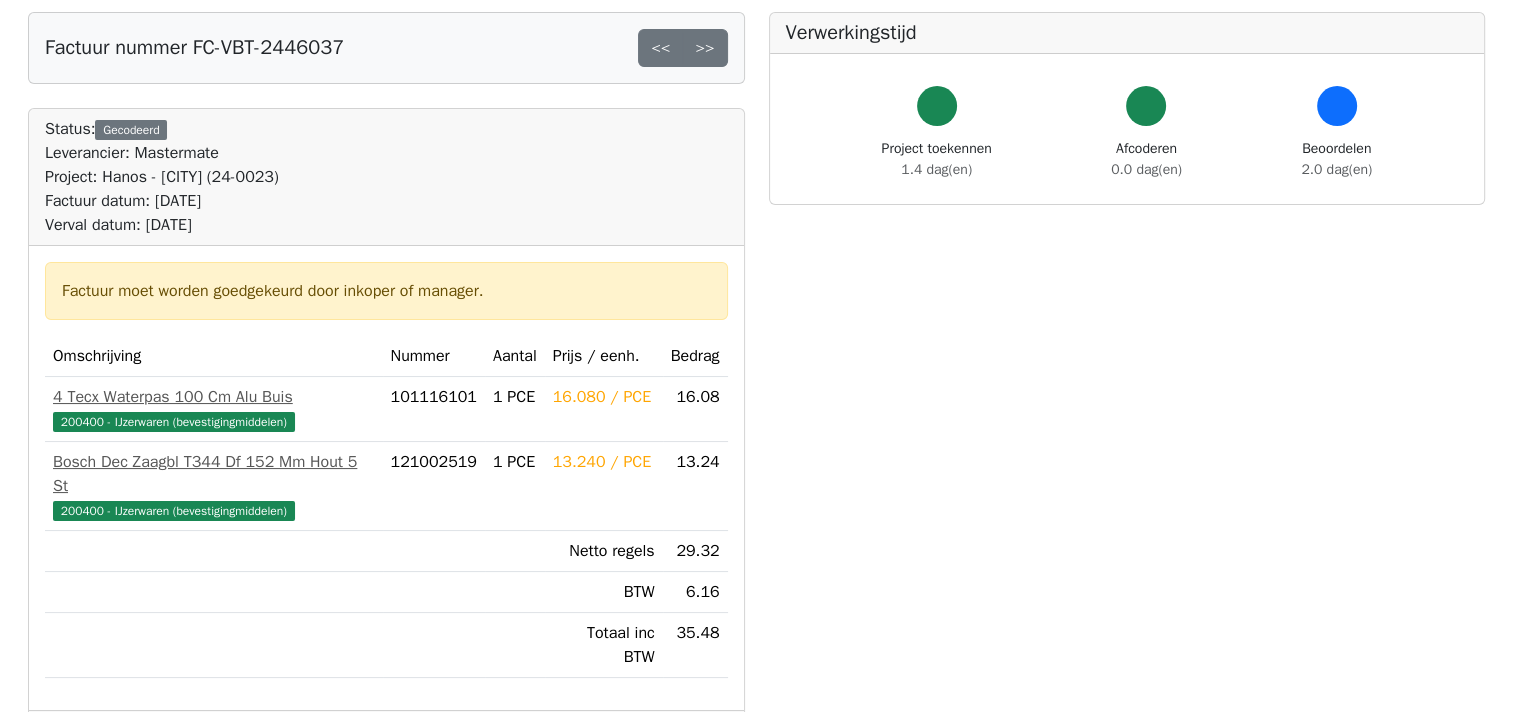 scroll, scrollTop: 200, scrollLeft: 0, axis: vertical 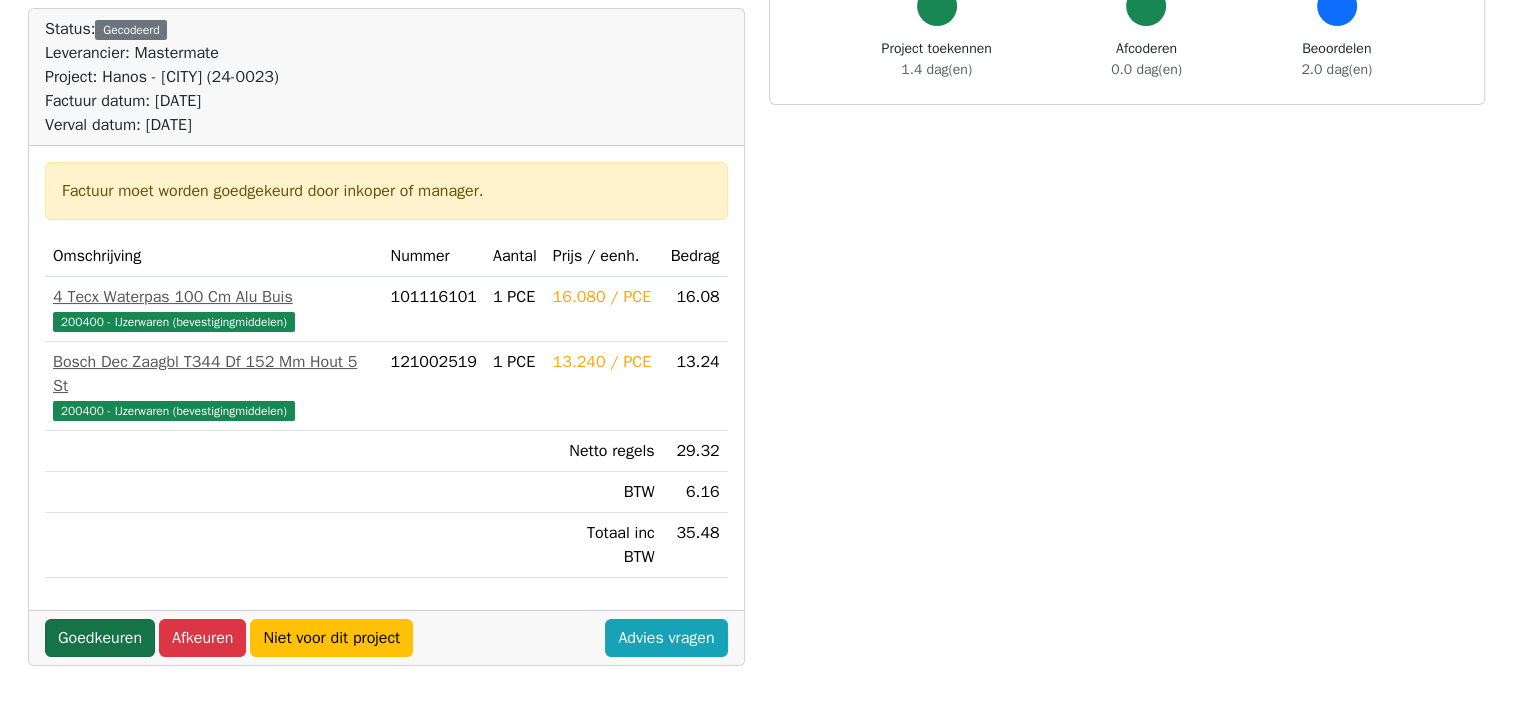 click on "Goedkeuren" at bounding box center [100, 638] 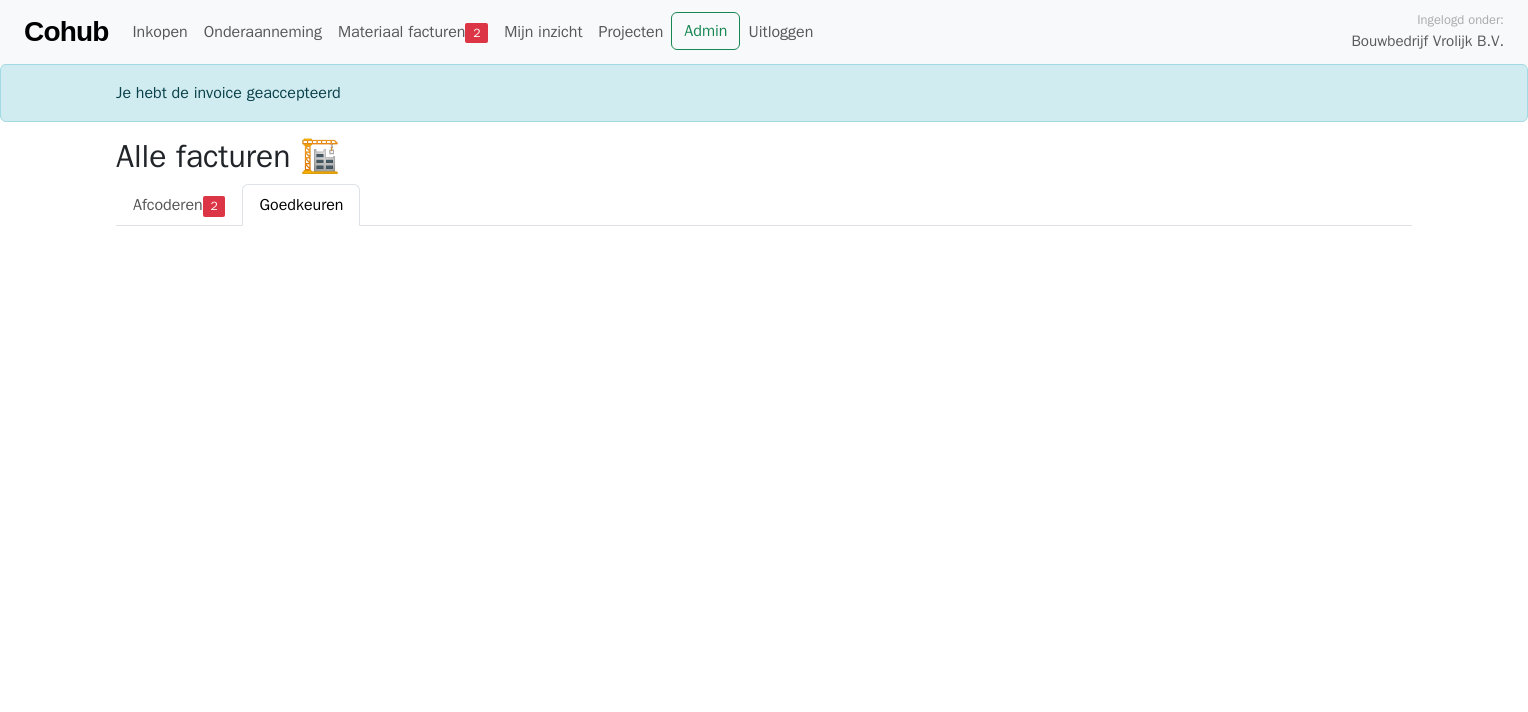 scroll, scrollTop: 0, scrollLeft: 0, axis: both 